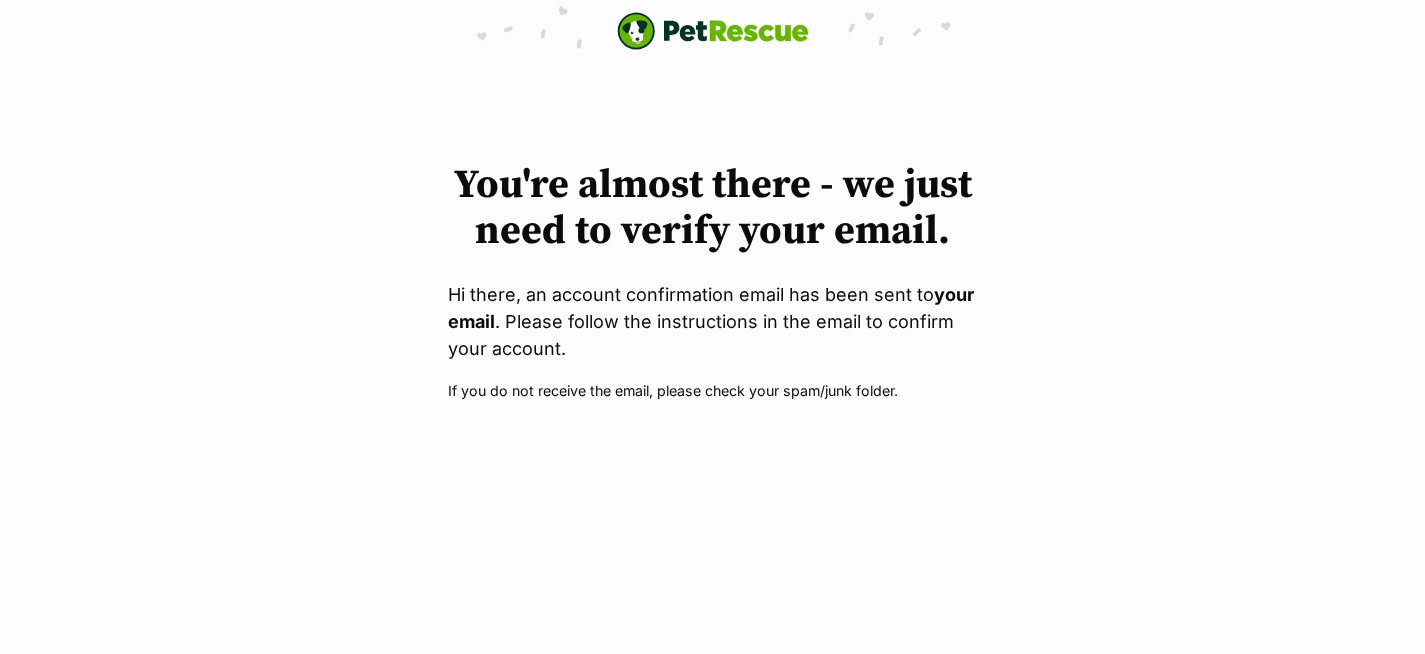 scroll, scrollTop: 0, scrollLeft: 0, axis: both 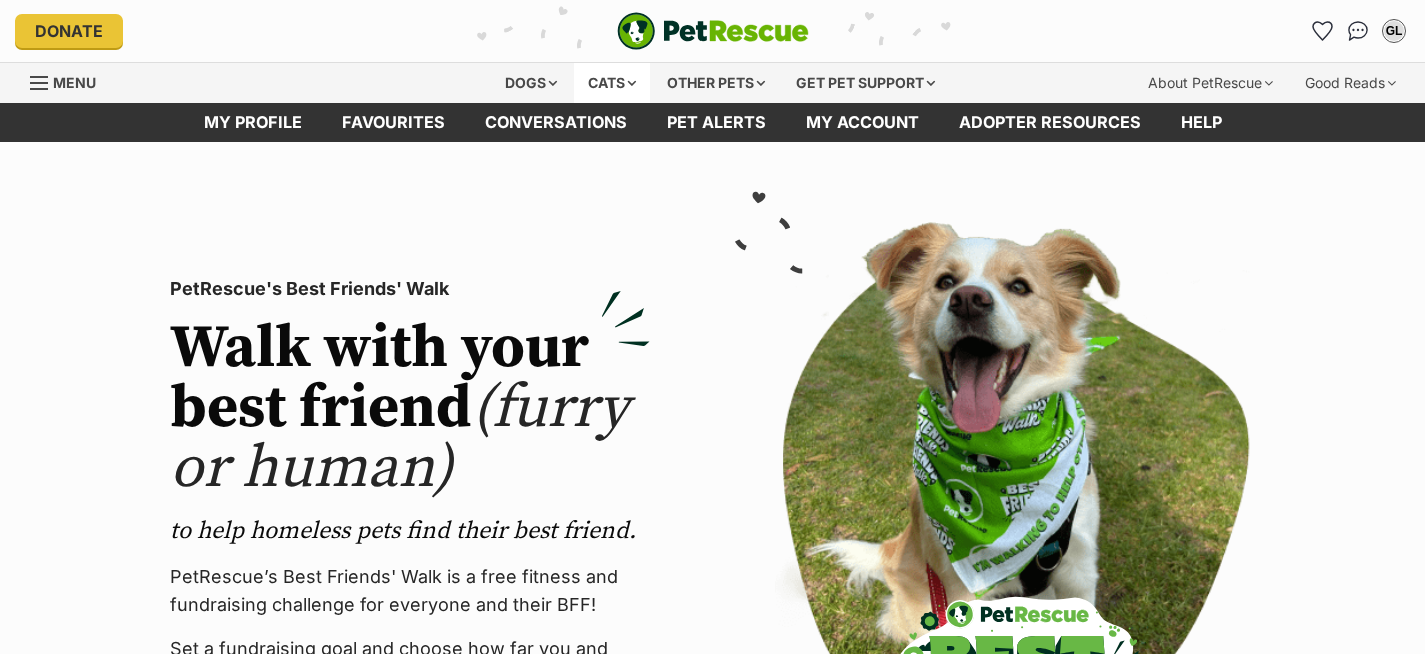 click on "Cats" at bounding box center [612, 83] 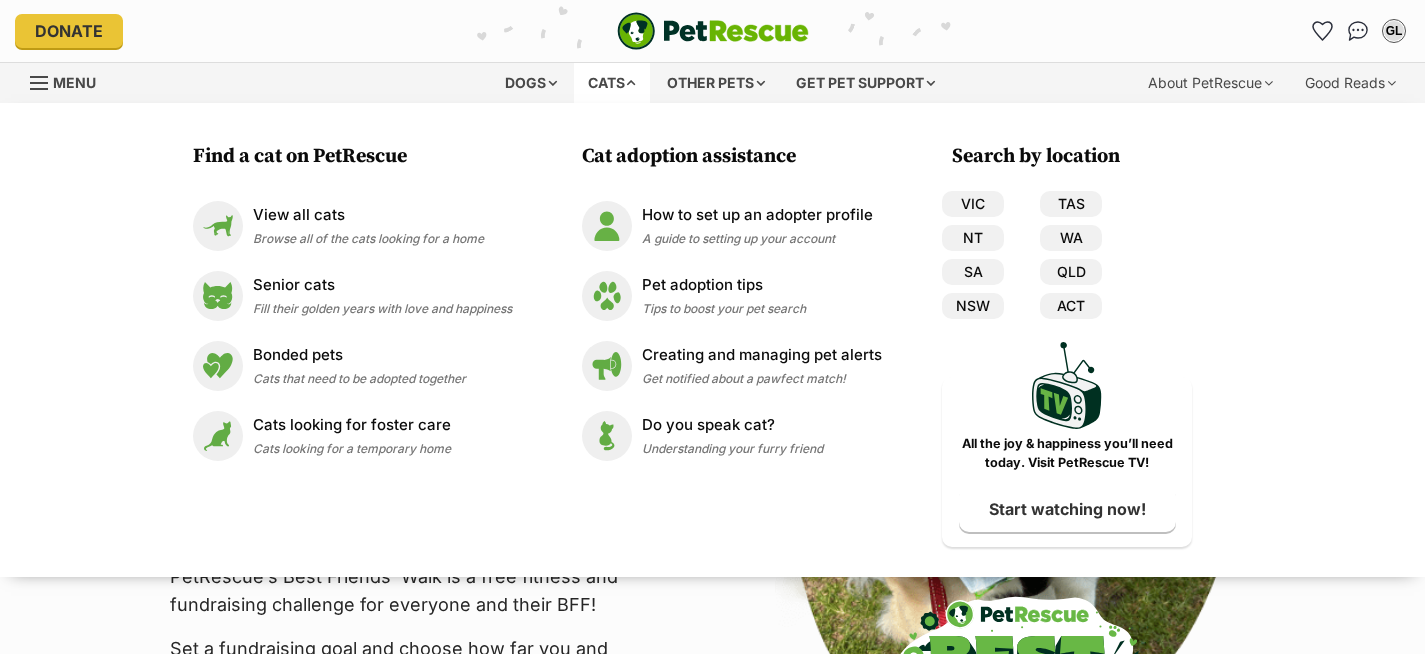 scroll, scrollTop: 0, scrollLeft: 0, axis: both 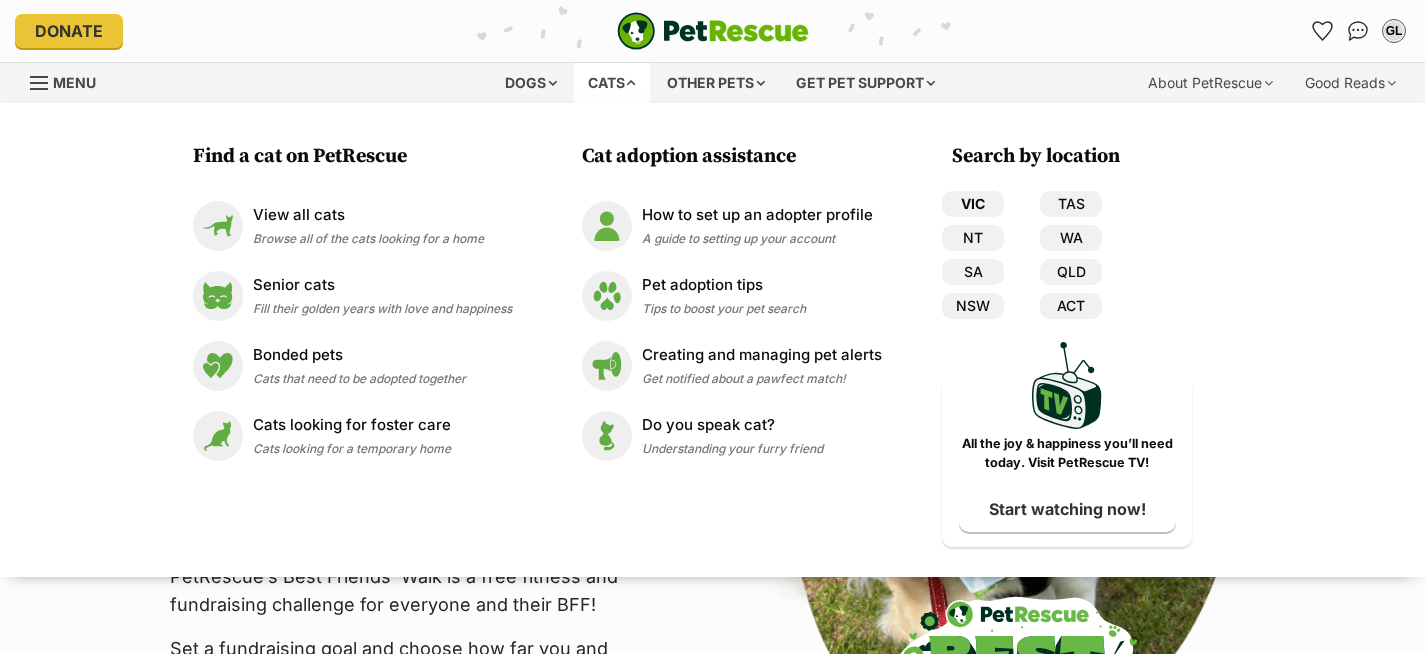 click on "VIC" at bounding box center [973, 204] 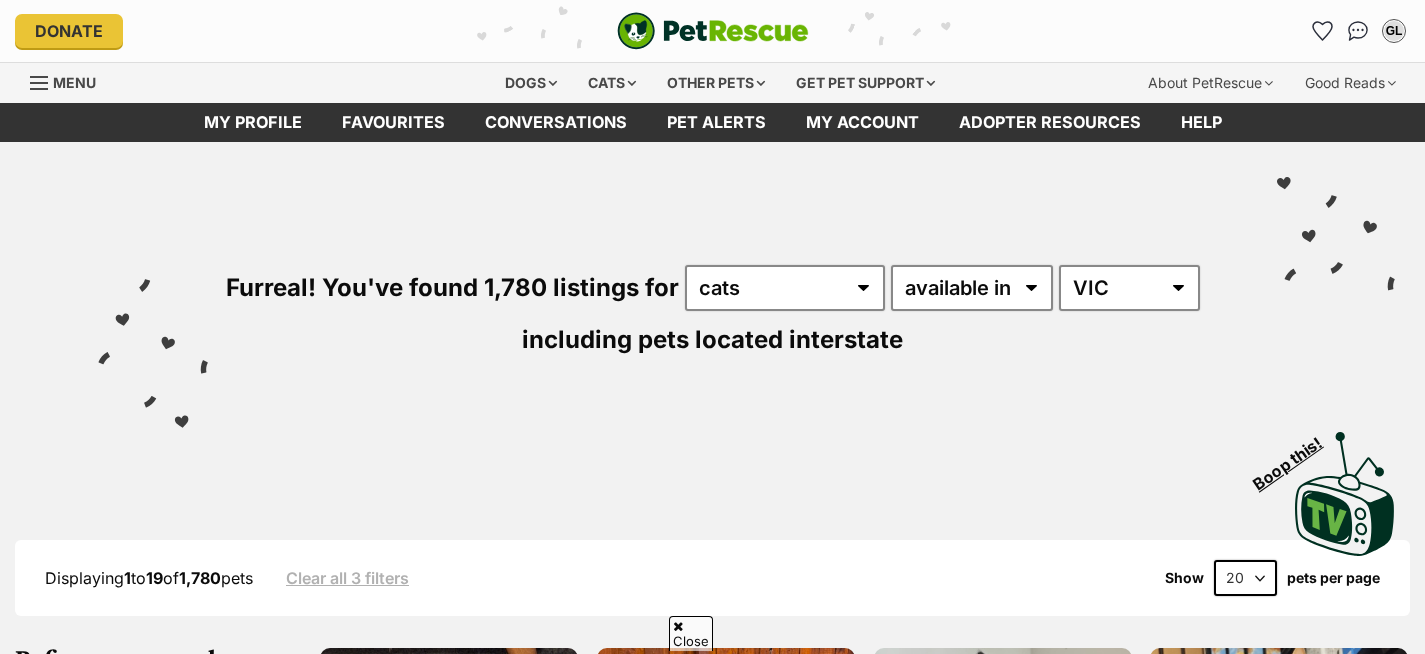 scroll, scrollTop: 673, scrollLeft: 0, axis: vertical 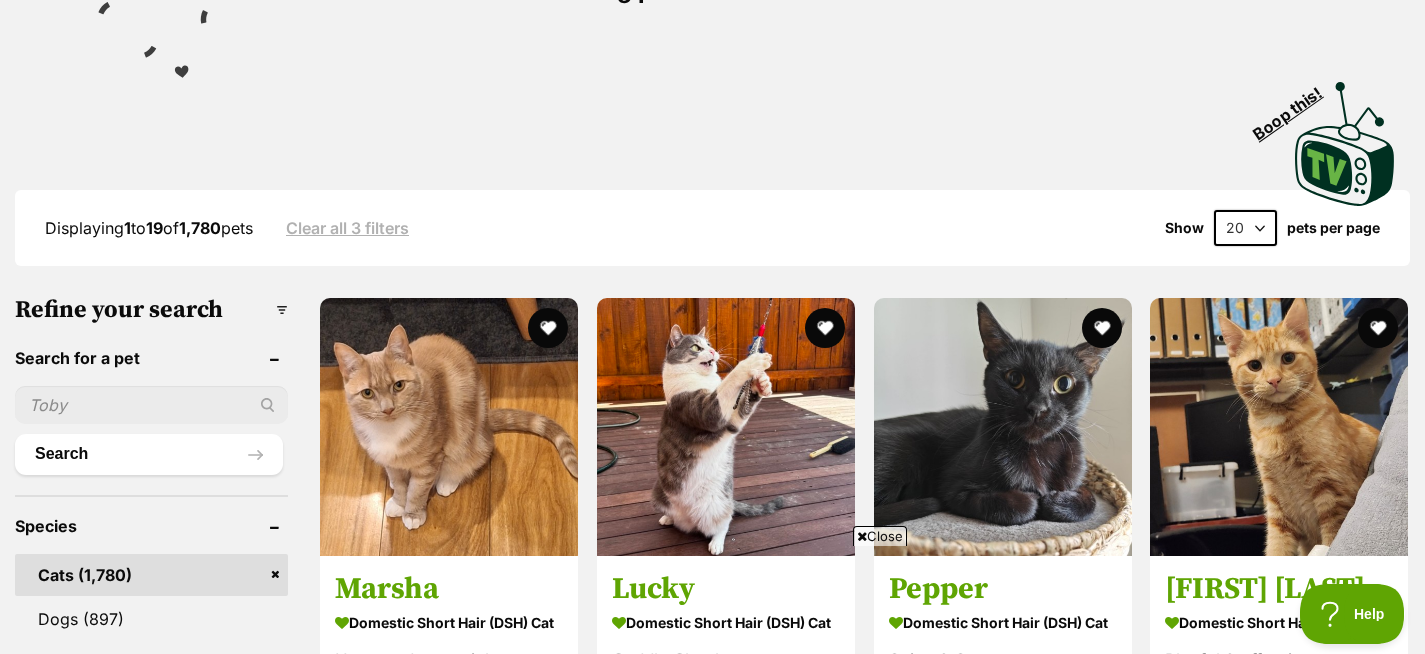 click on "20 40 60" at bounding box center [1245, 228] 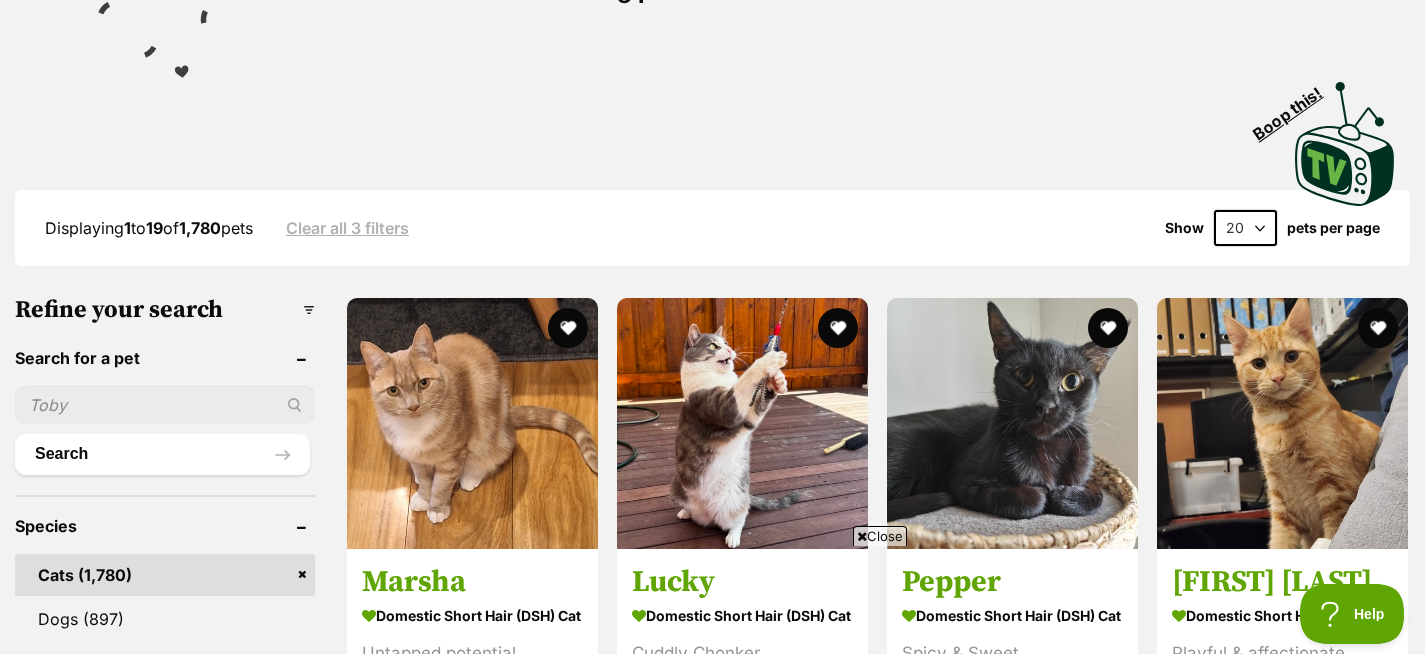 scroll, scrollTop: 0, scrollLeft: 0, axis: both 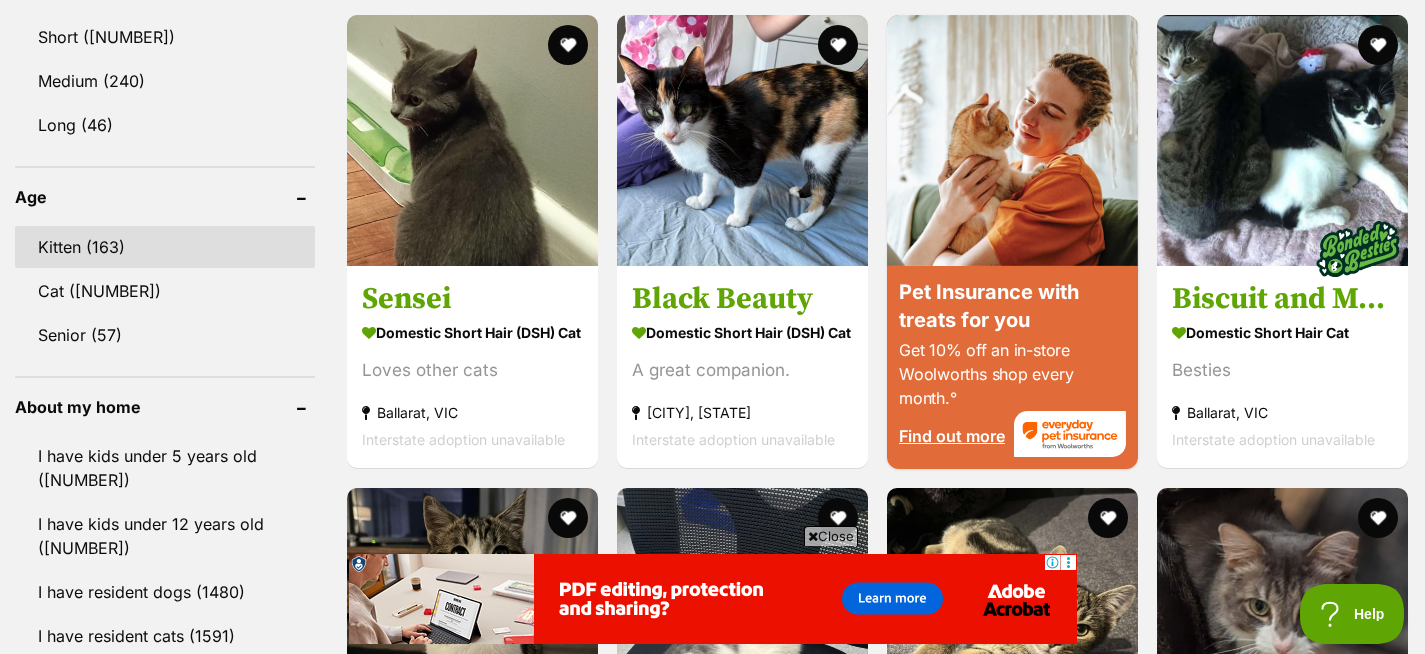 click on "Kitten (163)" at bounding box center [165, 247] 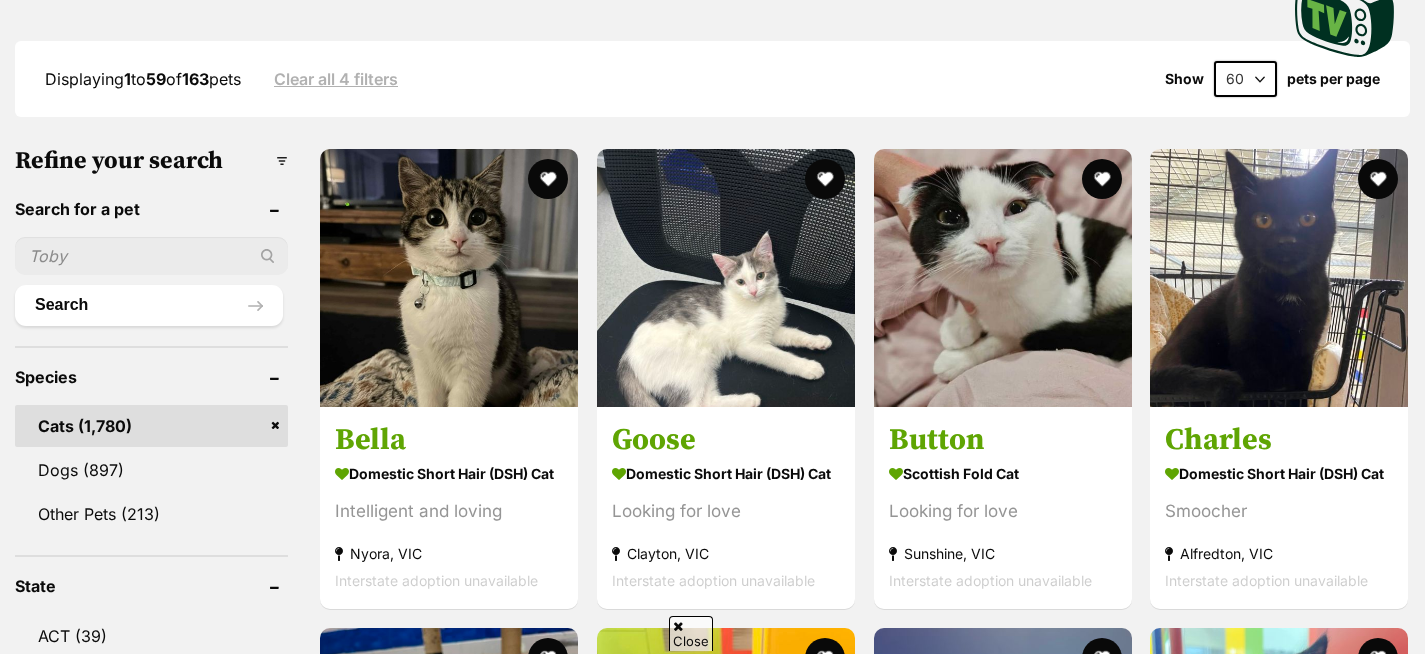 scroll, scrollTop: 509, scrollLeft: 0, axis: vertical 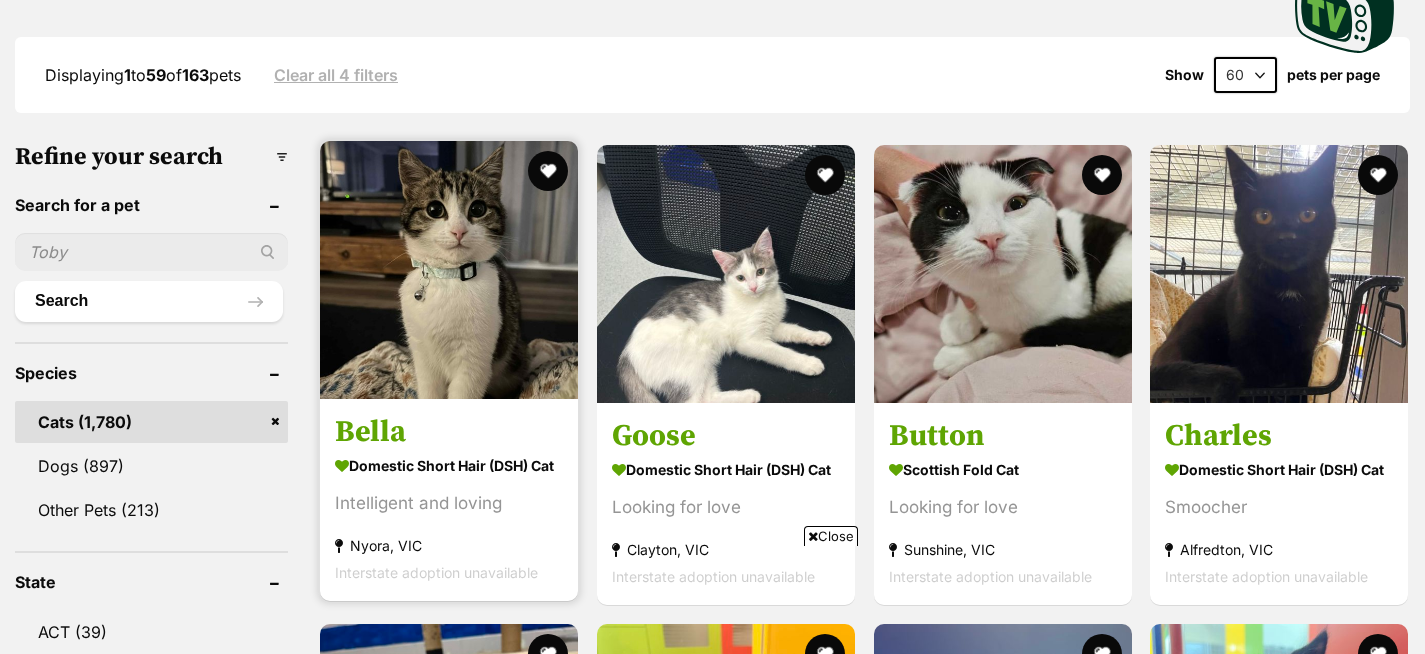 click at bounding box center (449, 270) 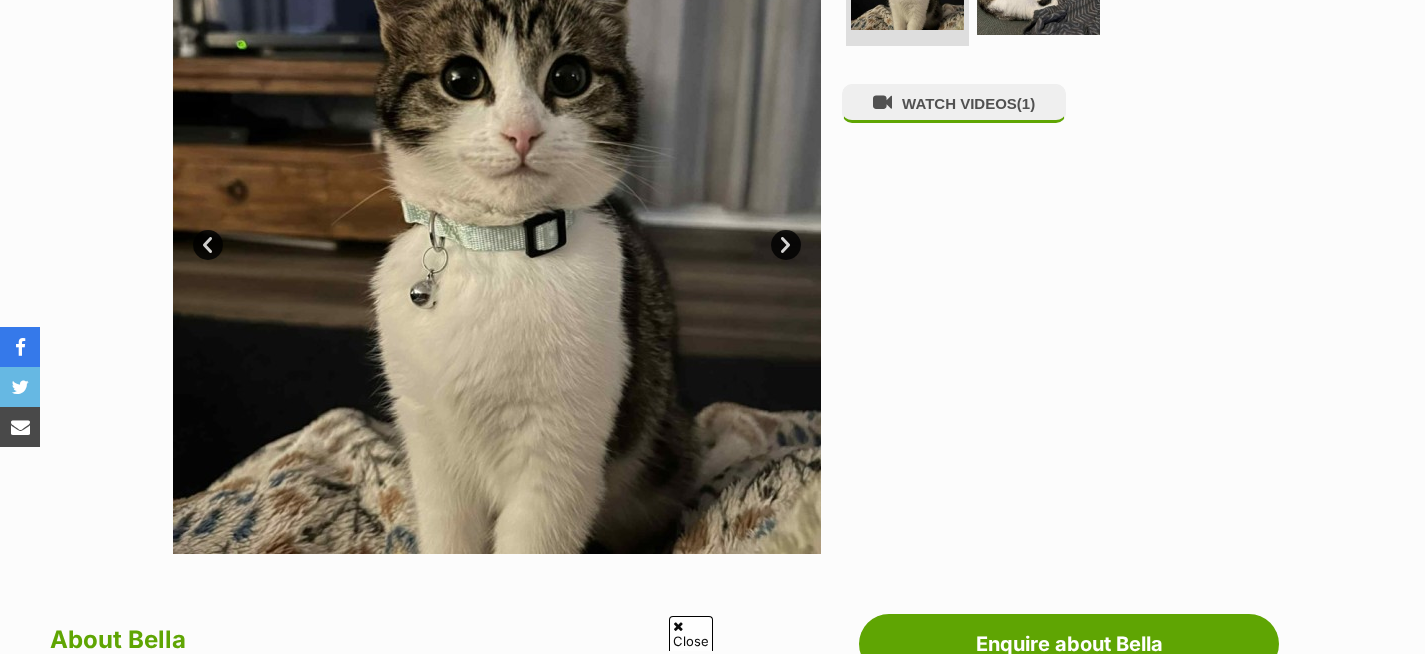 scroll, scrollTop: 751, scrollLeft: 0, axis: vertical 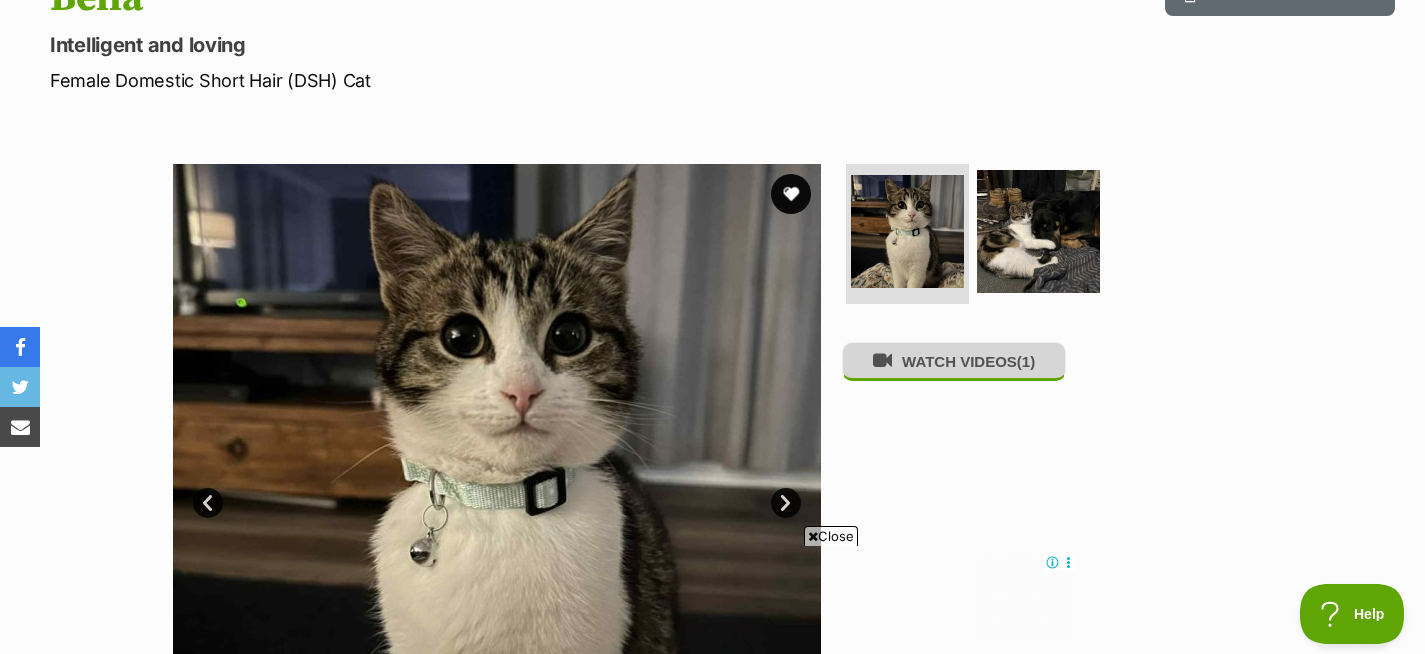 click on "WATCH VIDEOS
(1)" at bounding box center [954, 361] 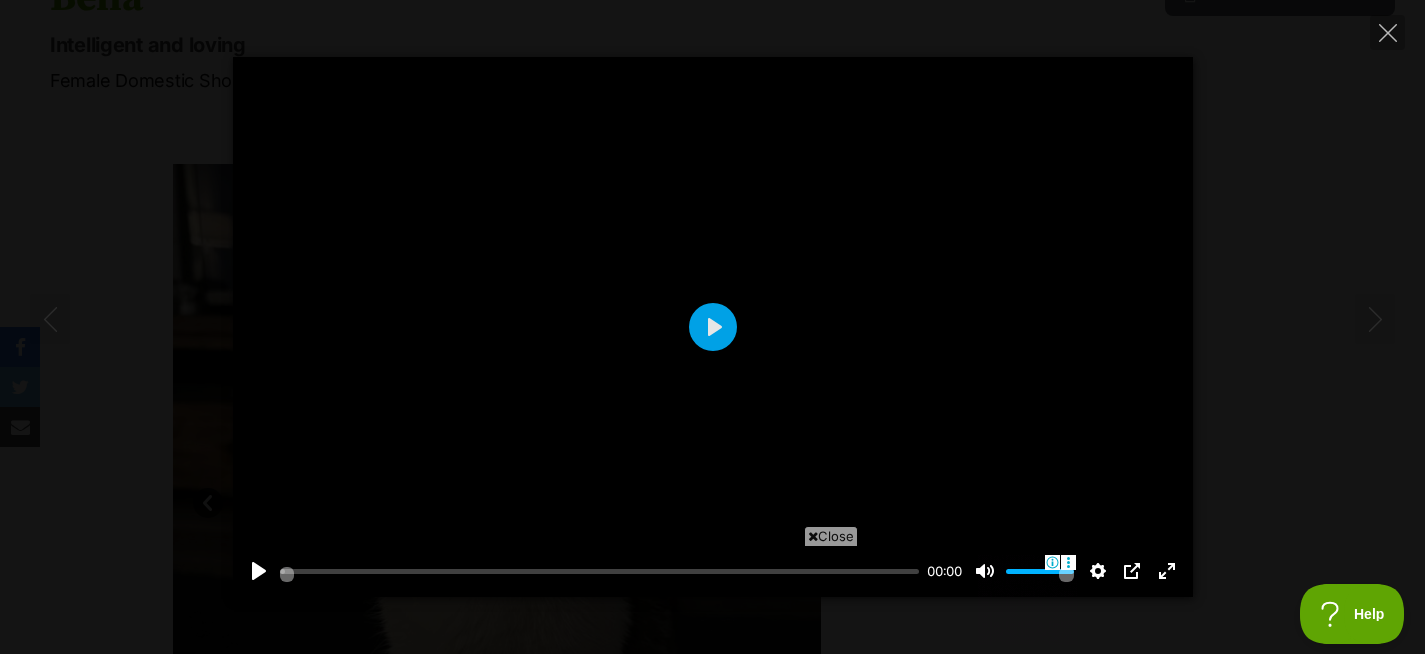 scroll, scrollTop: 0, scrollLeft: 0, axis: both 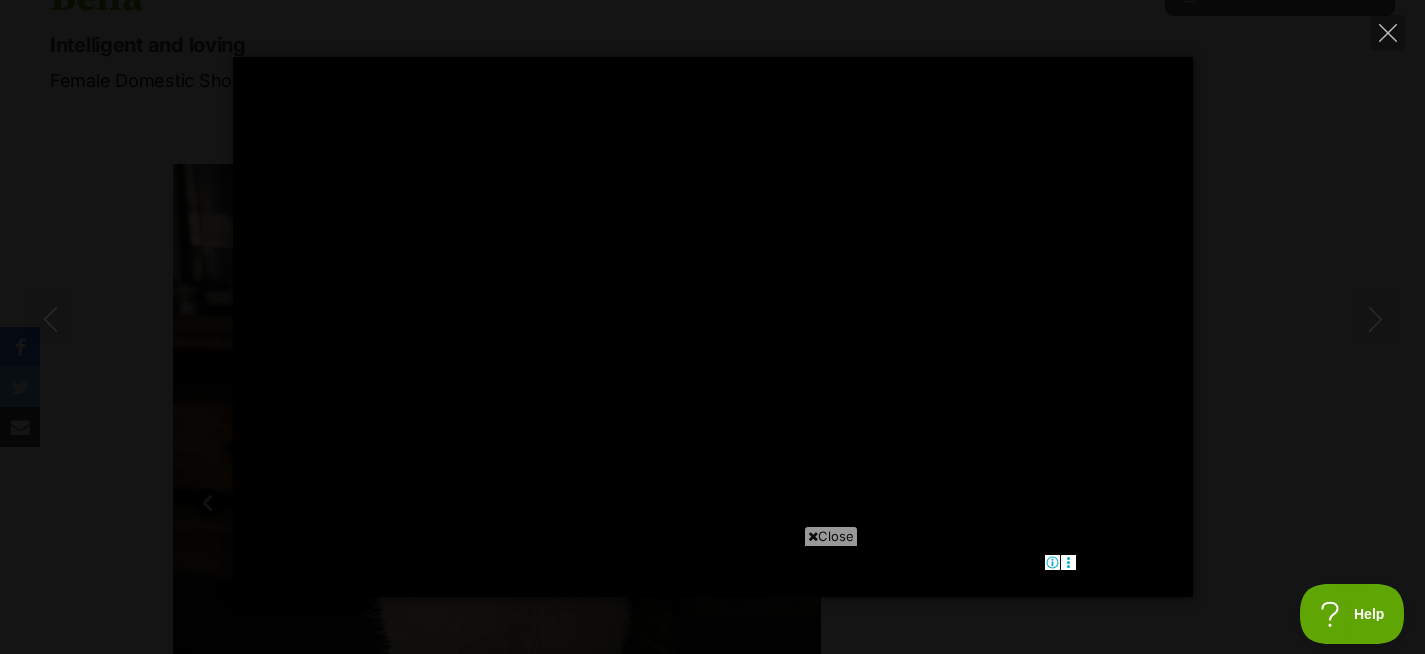 type on "32.55" 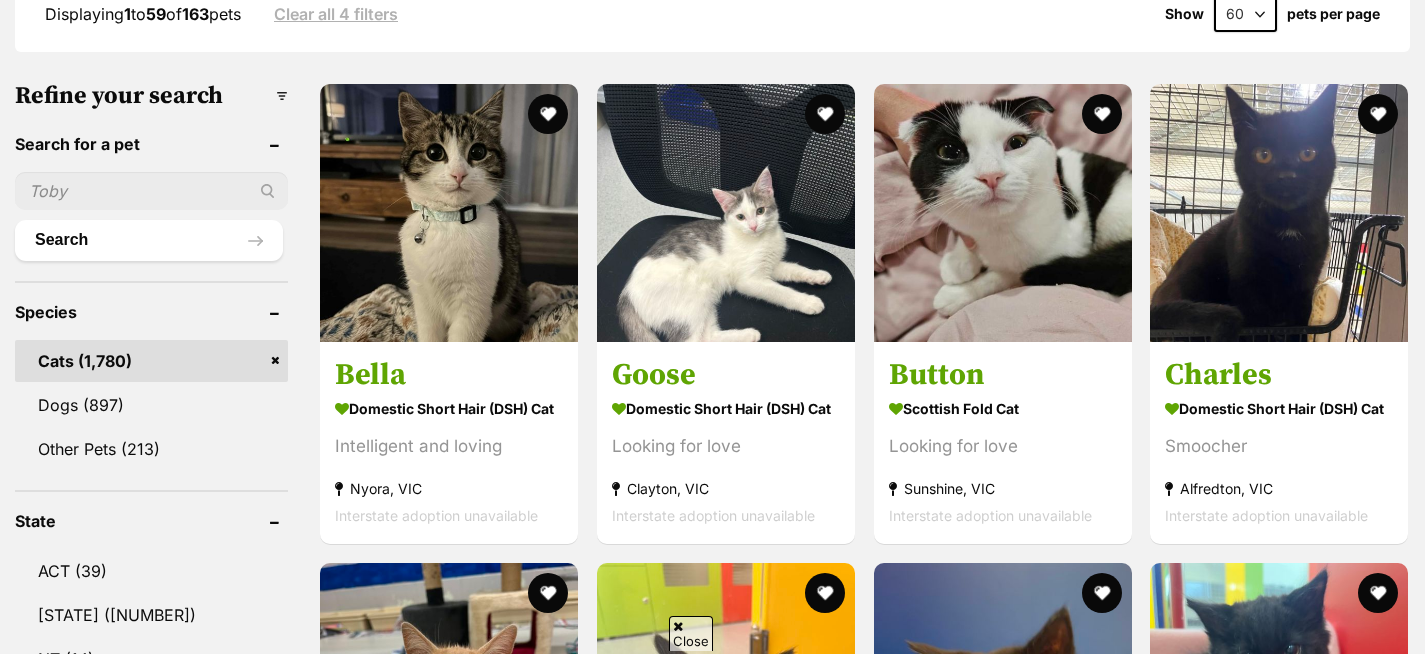 scroll, scrollTop: 911, scrollLeft: 0, axis: vertical 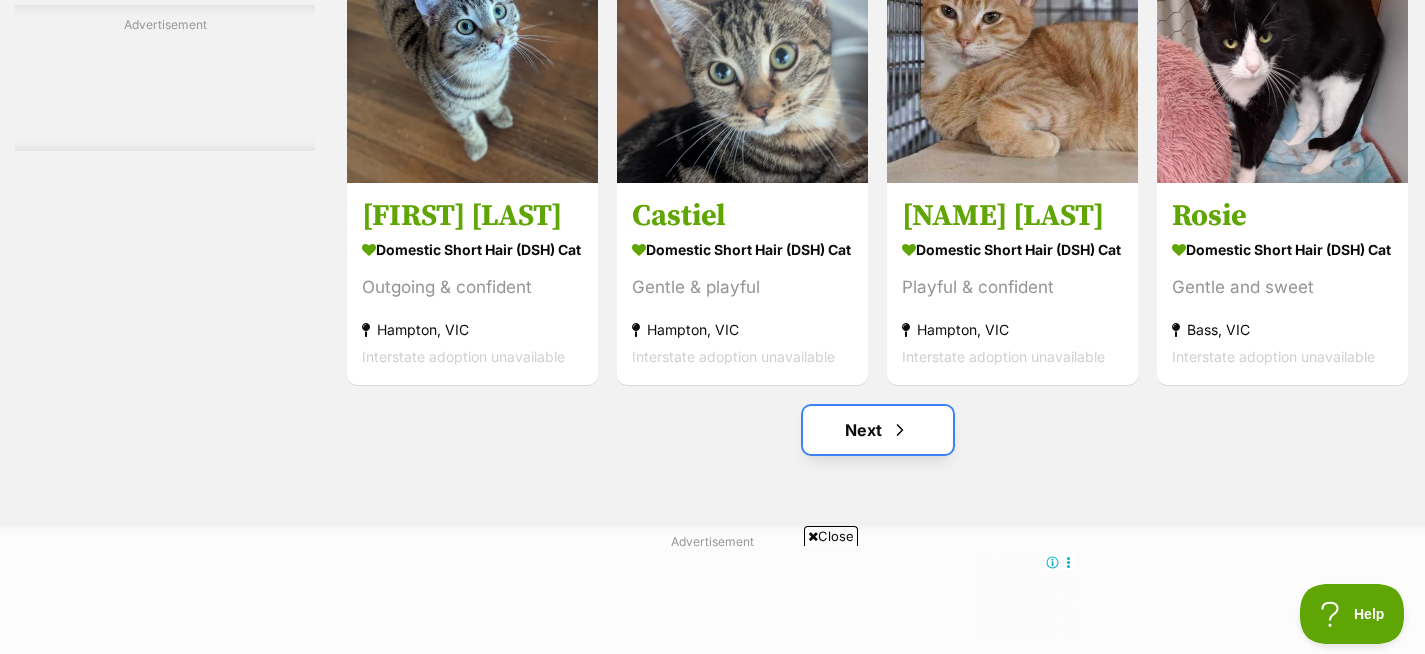 click on "Next" at bounding box center [878, 430] 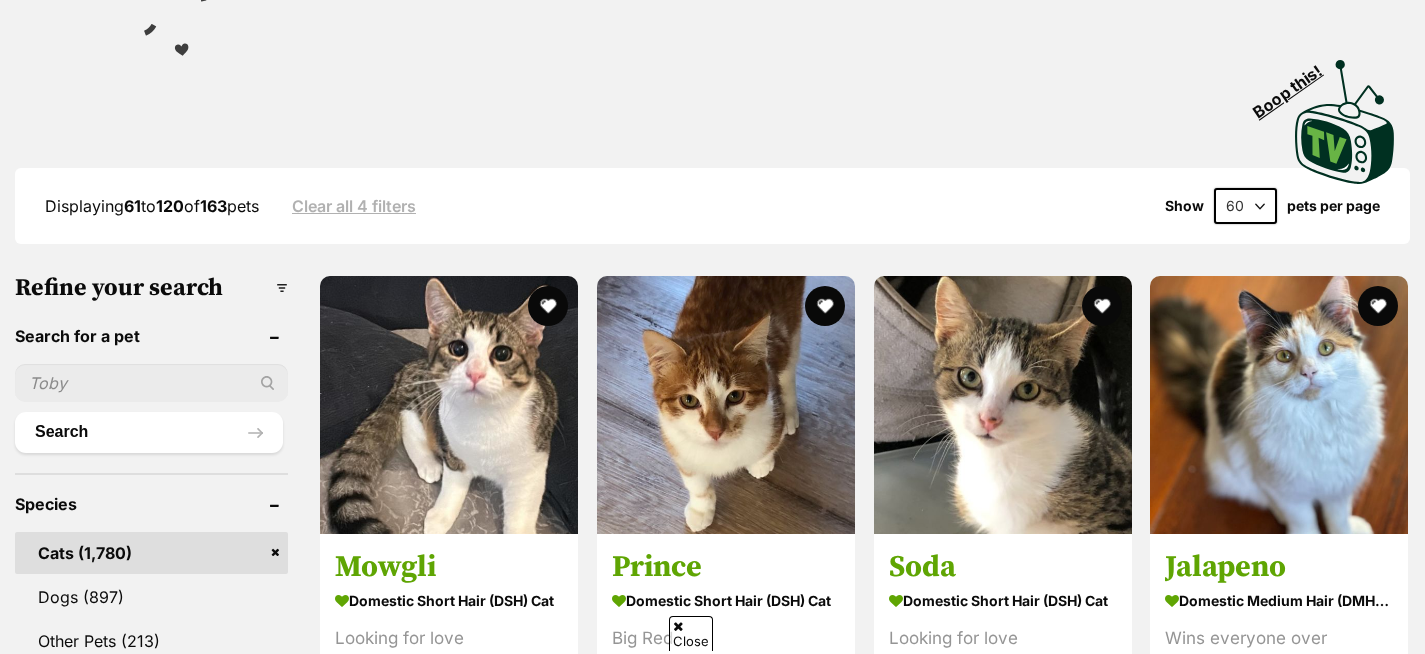 scroll, scrollTop: 378, scrollLeft: 0, axis: vertical 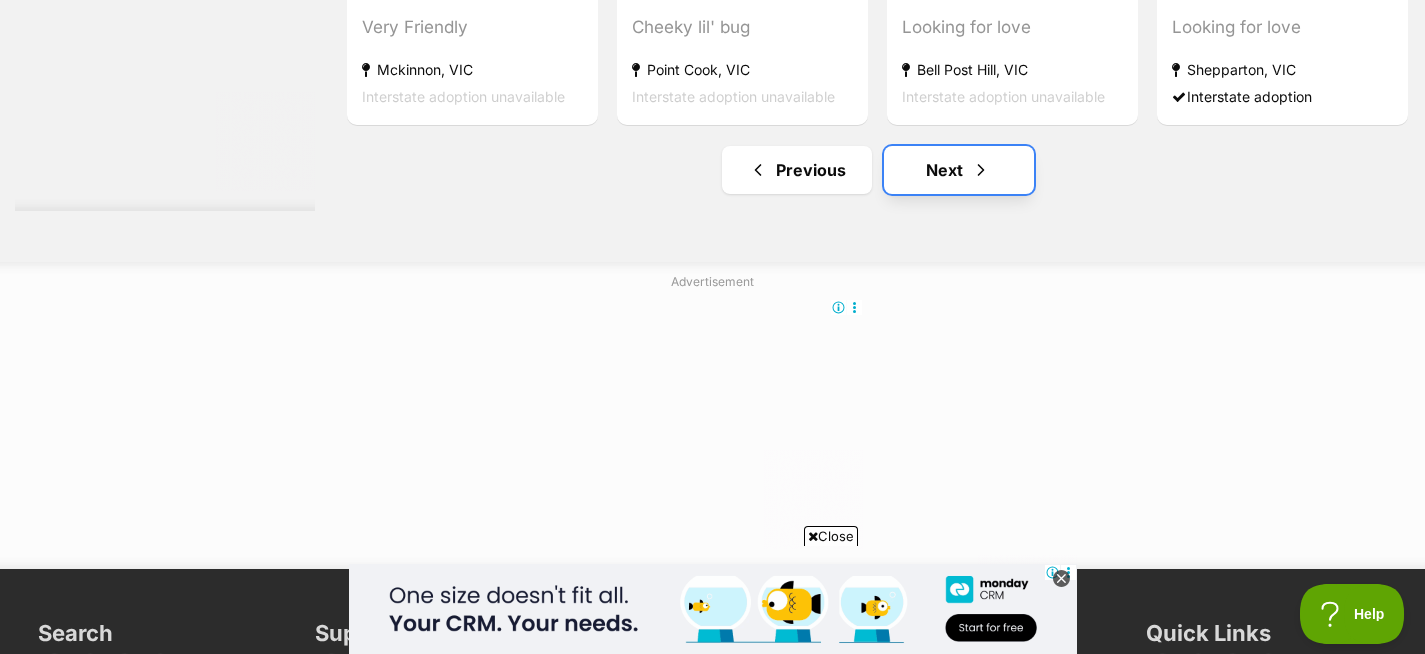 click on "Next" at bounding box center [959, 170] 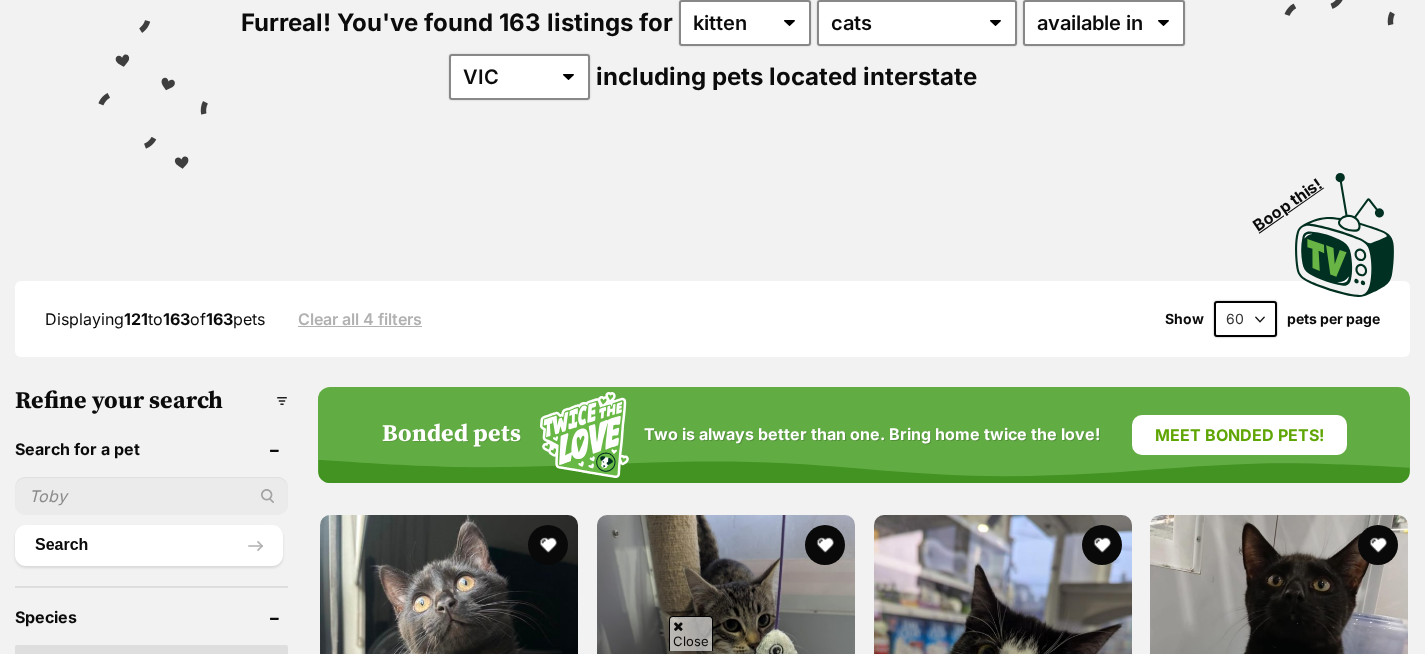 scroll, scrollTop: 0, scrollLeft: 0, axis: both 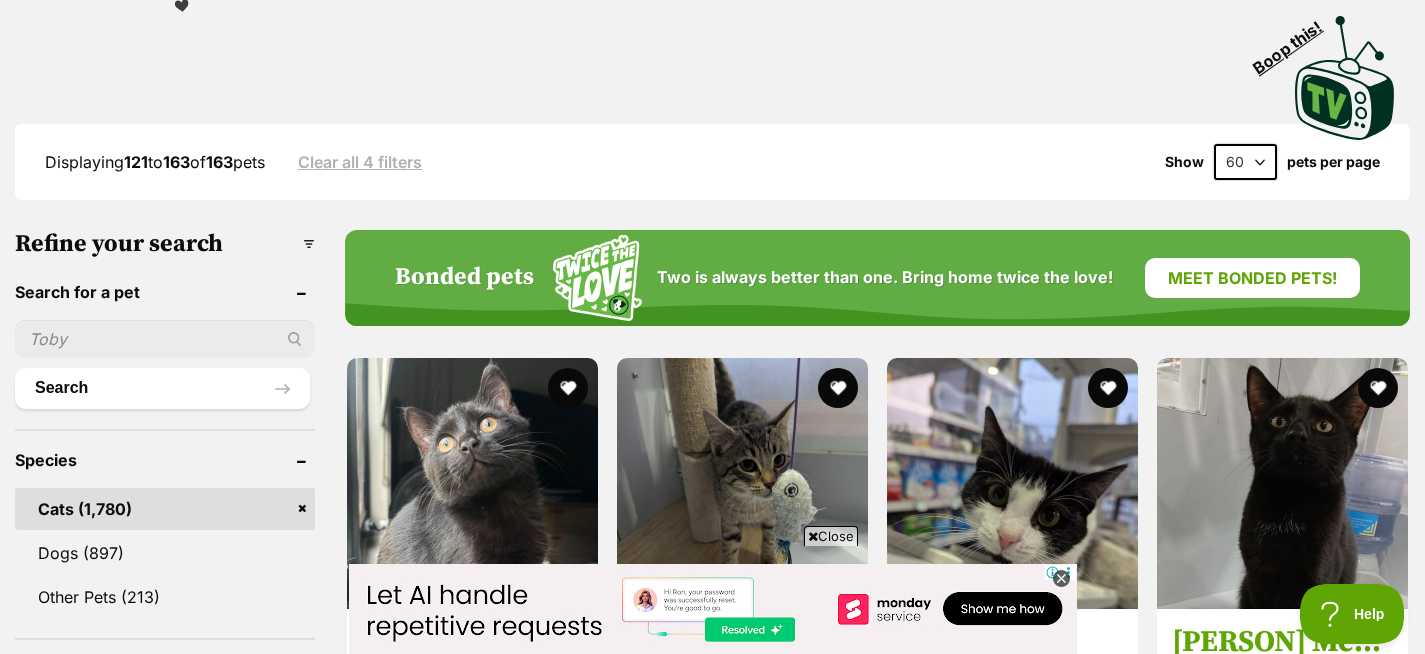 click on "Clear all 4 filters" at bounding box center [360, 162] 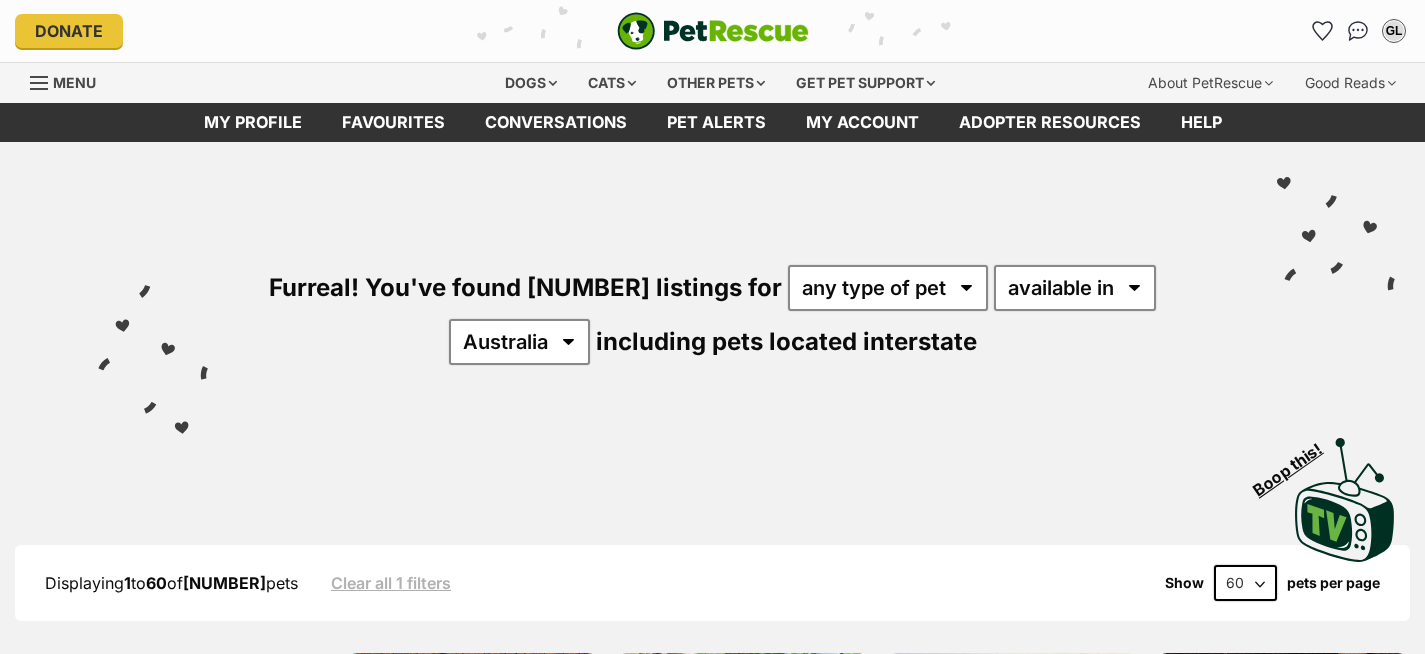 scroll, scrollTop: 0, scrollLeft: 0, axis: both 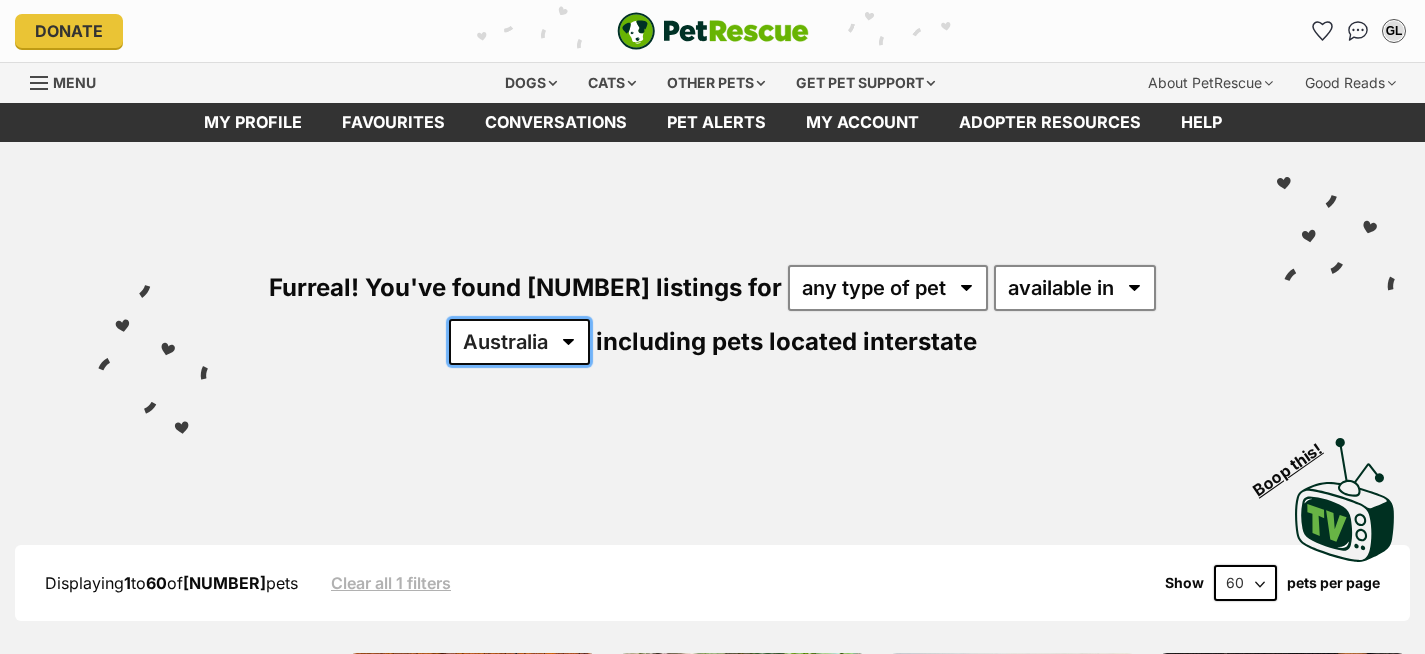 click on "Australia
ACT
NSW
NT
QLD
SA
TAS
VIC
WA" at bounding box center [519, 342] 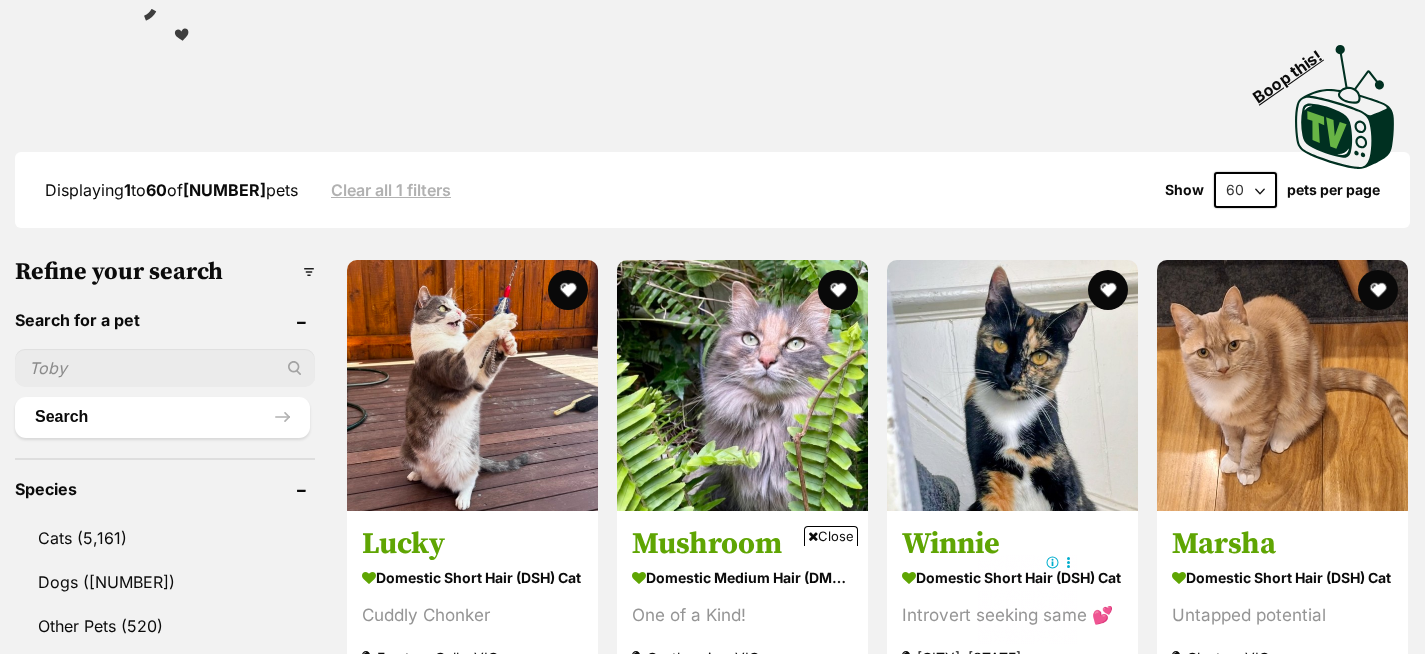 scroll, scrollTop: 421, scrollLeft: 0, axis: vertical 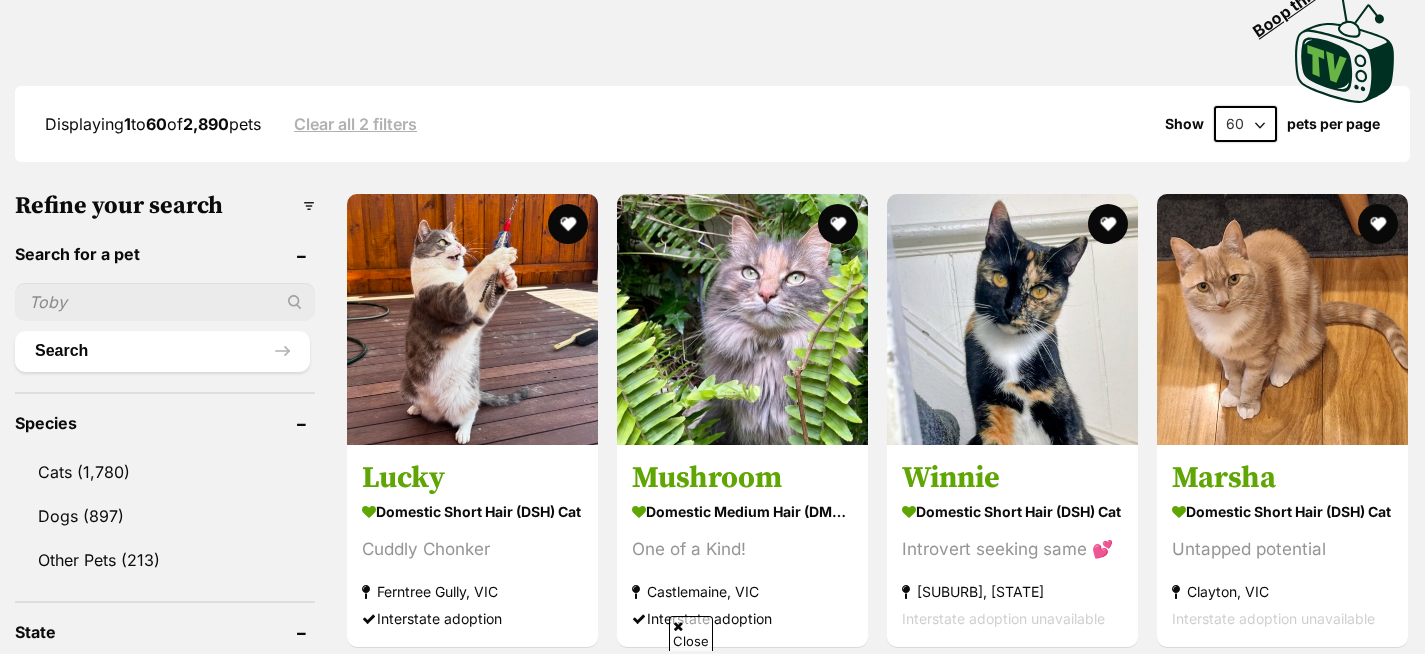 click at bounding box center (165, 302) 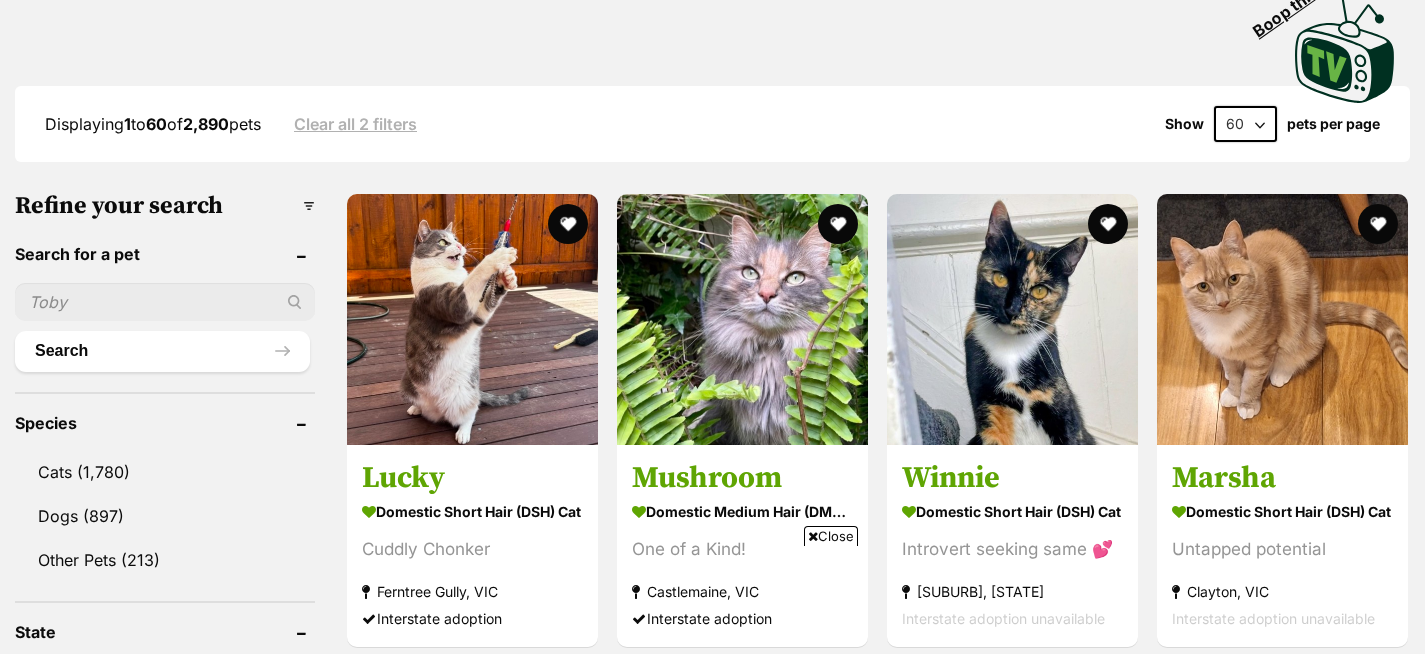 scroll, scrollTop: 0, scrollLeft: 0, axis: both 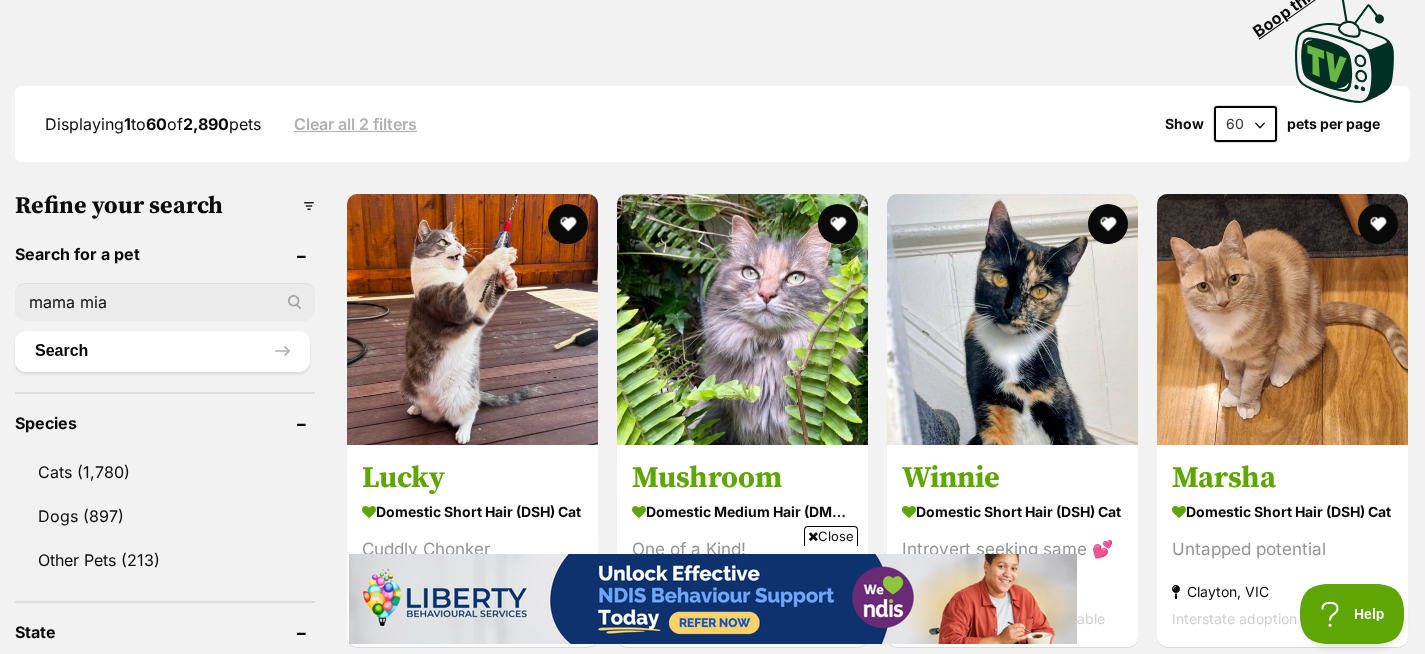 type on "mama mia" 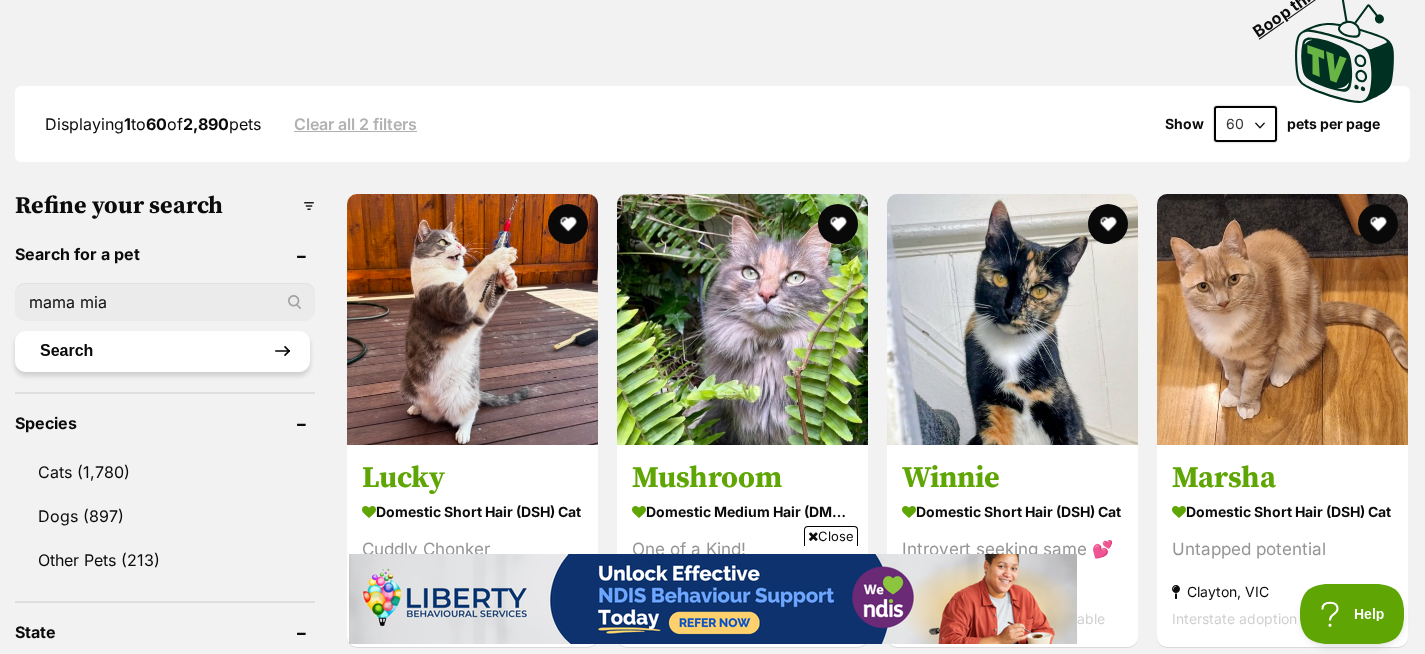 click on "Search" at bounding box center (162, 351) 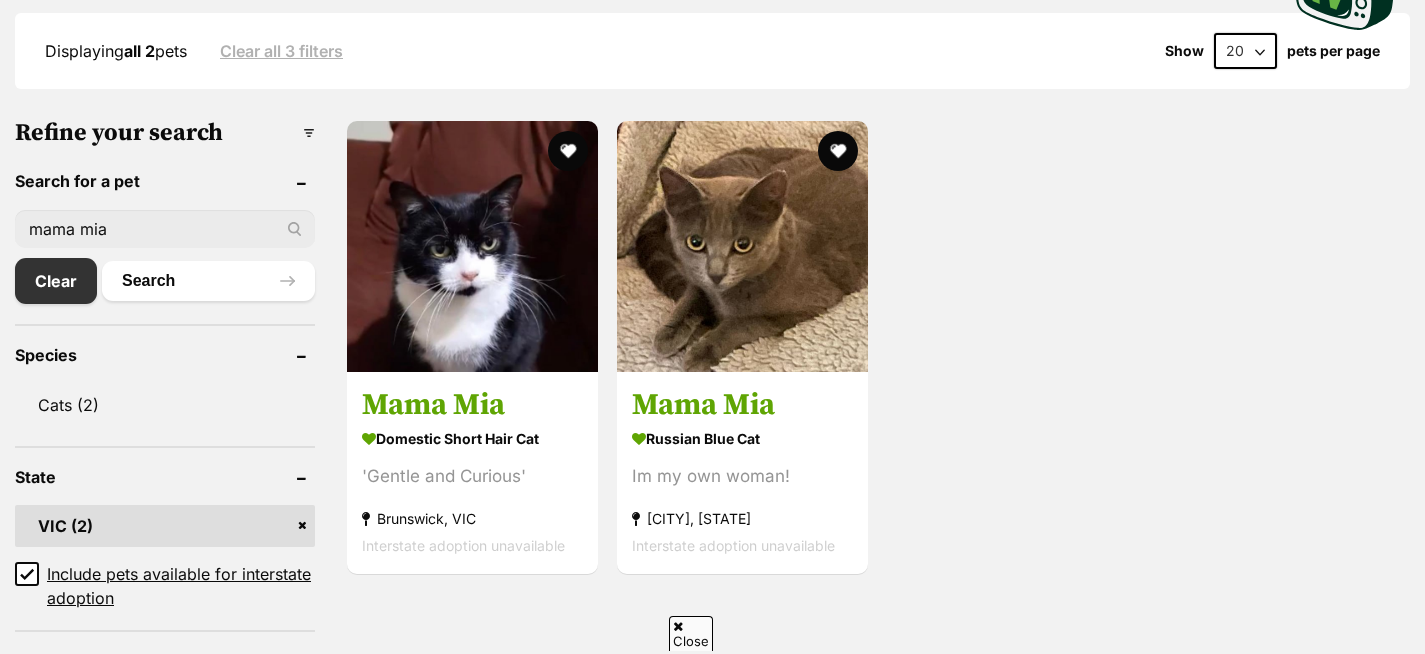 scroll, scrollTop: 531, scrollLeft: 0, axis: vertical 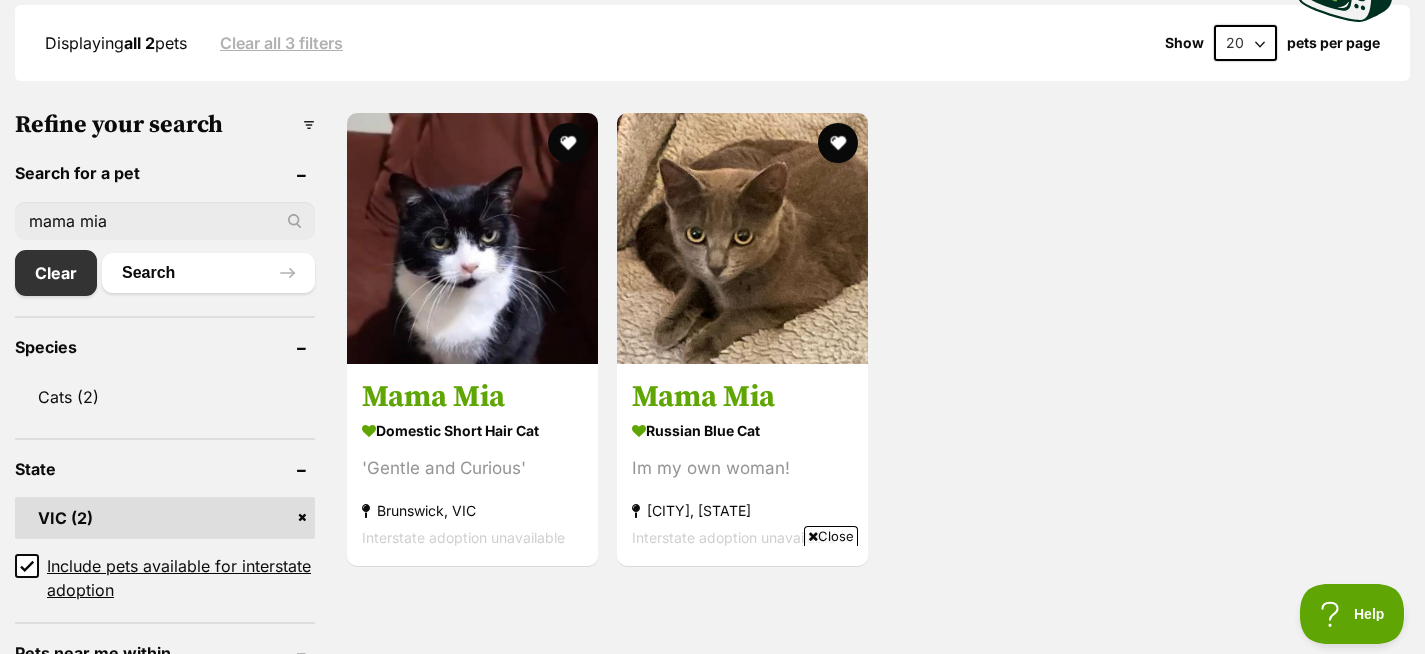 click on "mama mia" at bounding box center [165, 221] 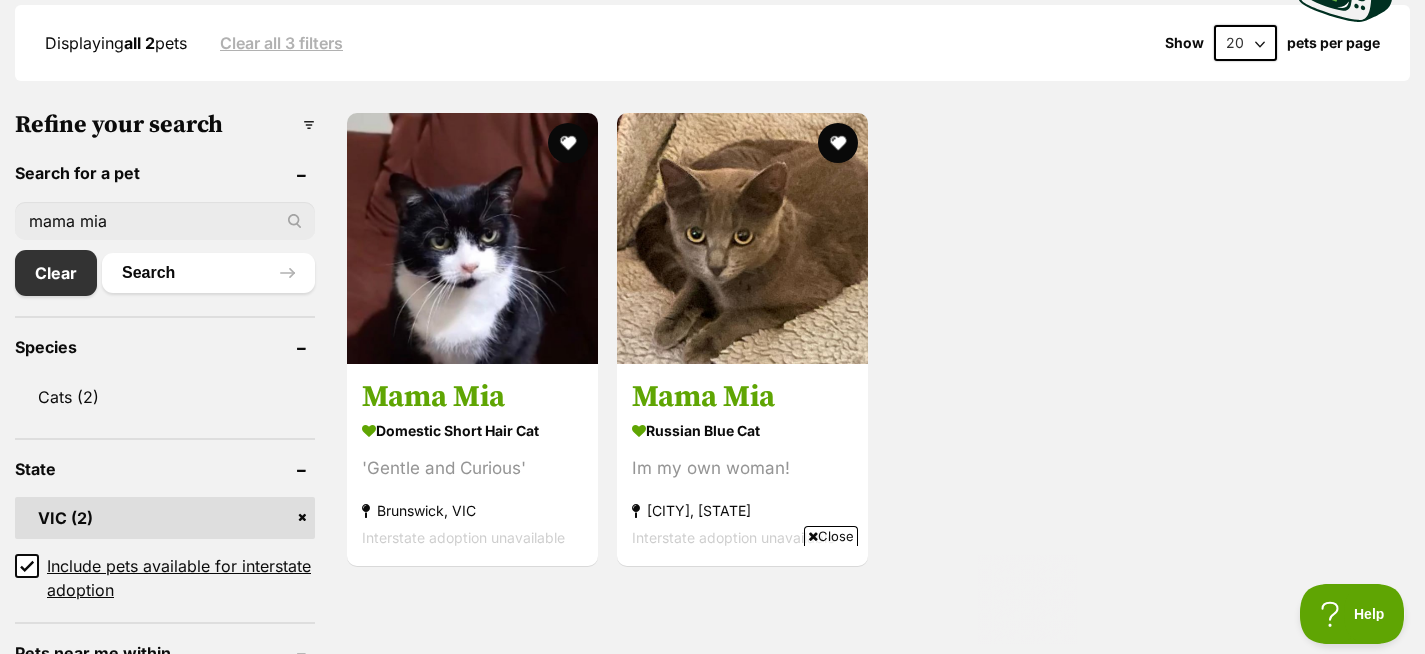 drag, startPoint x: 194, startPoint y: 227, endPoint x: -15, endPoint y: 227, distance: 209 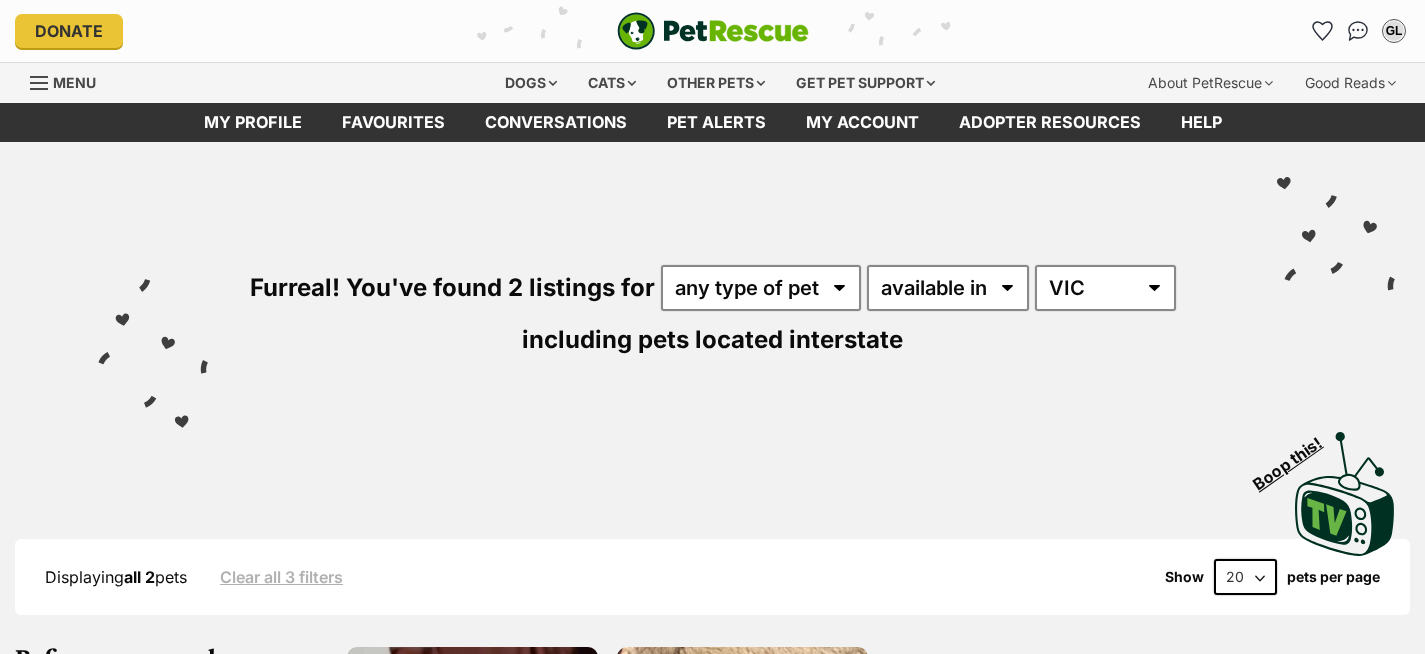 scroll, scrollTop: 56, scrollLeft: 0, axis: vertical 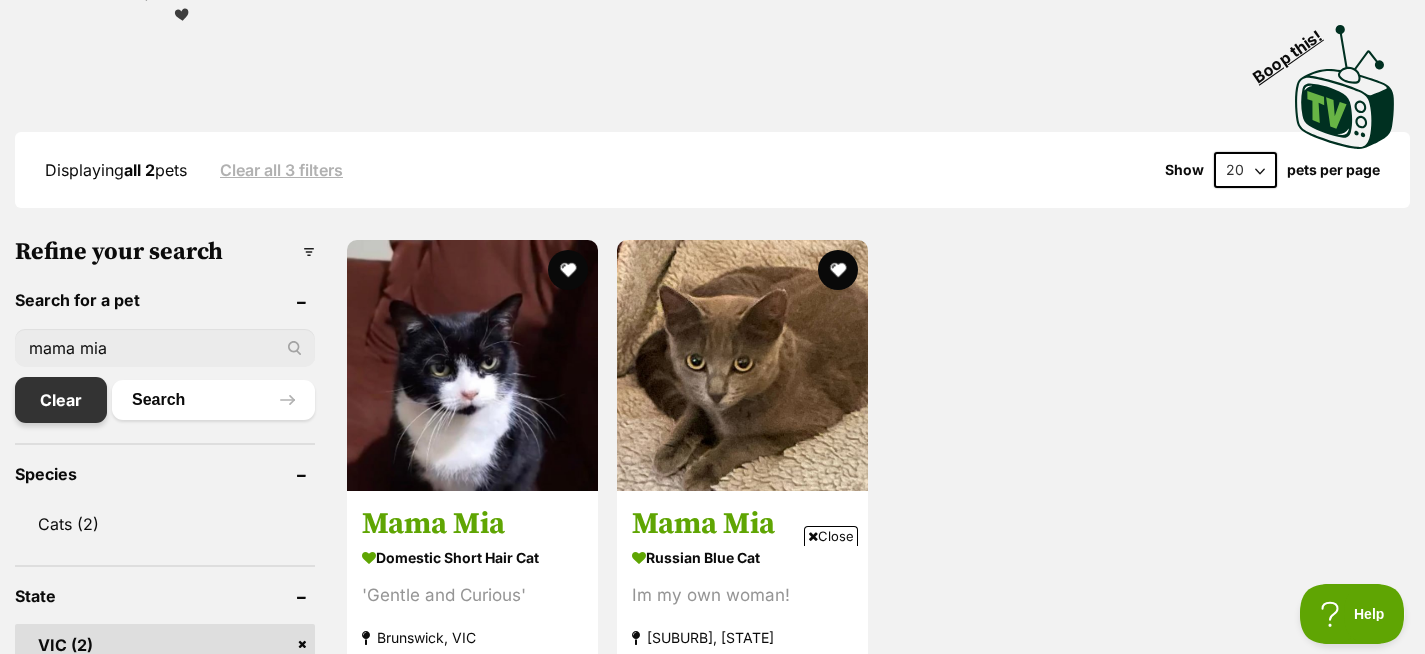 click on "Clear" at bounding box center [61, 400] 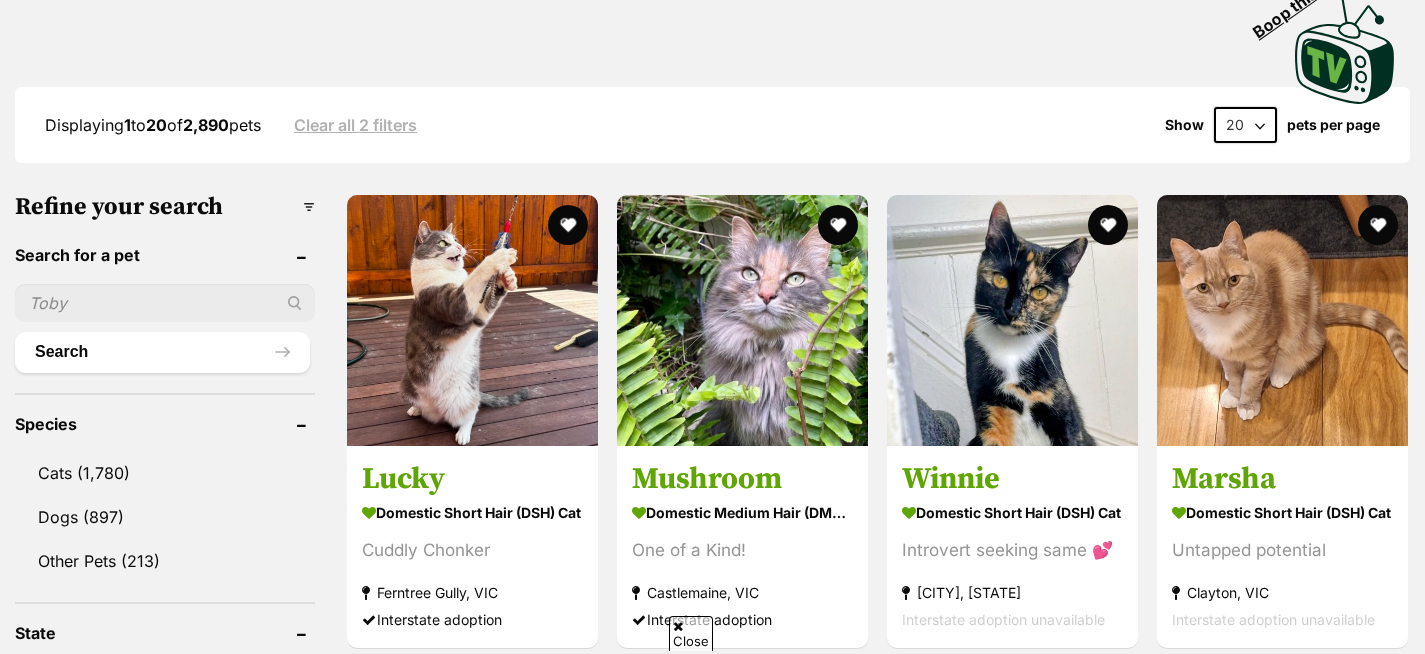scroll, scrollTop: 458, scrollLeft: 0, axis: vertical 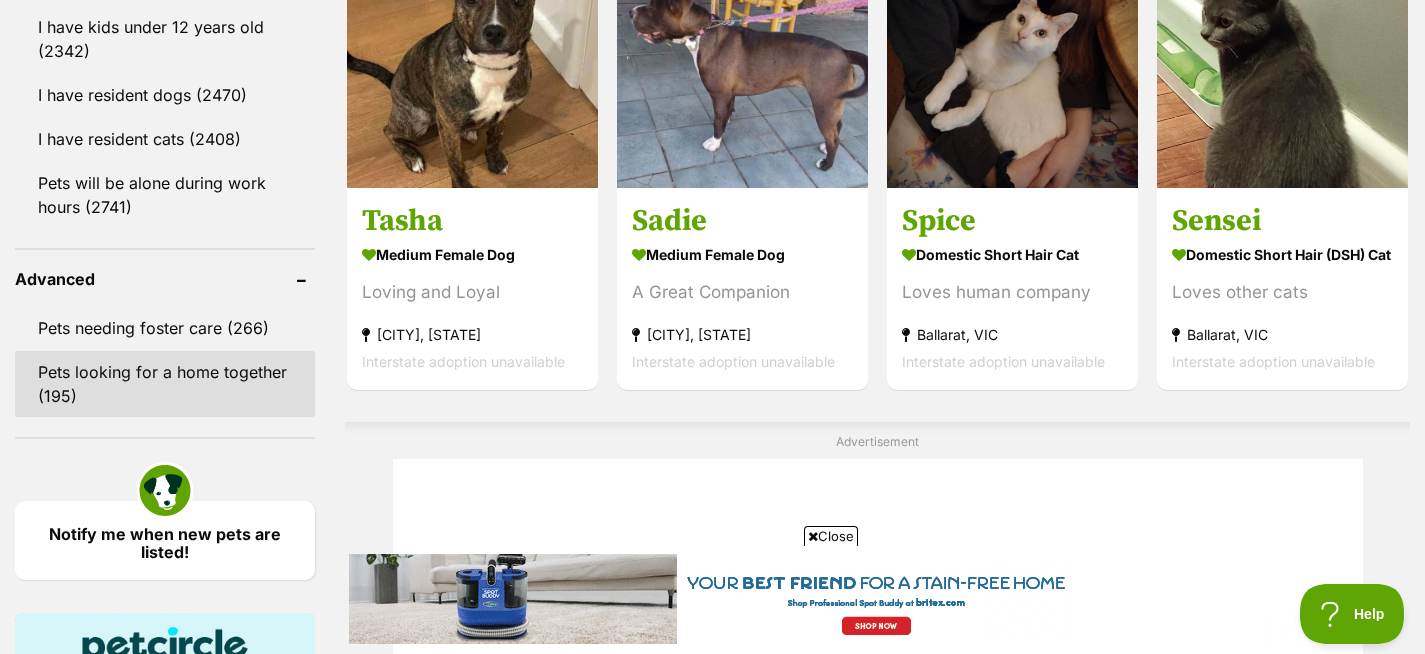 click on "Pets looking for a home together (195)" at bounding box center (165, 384) 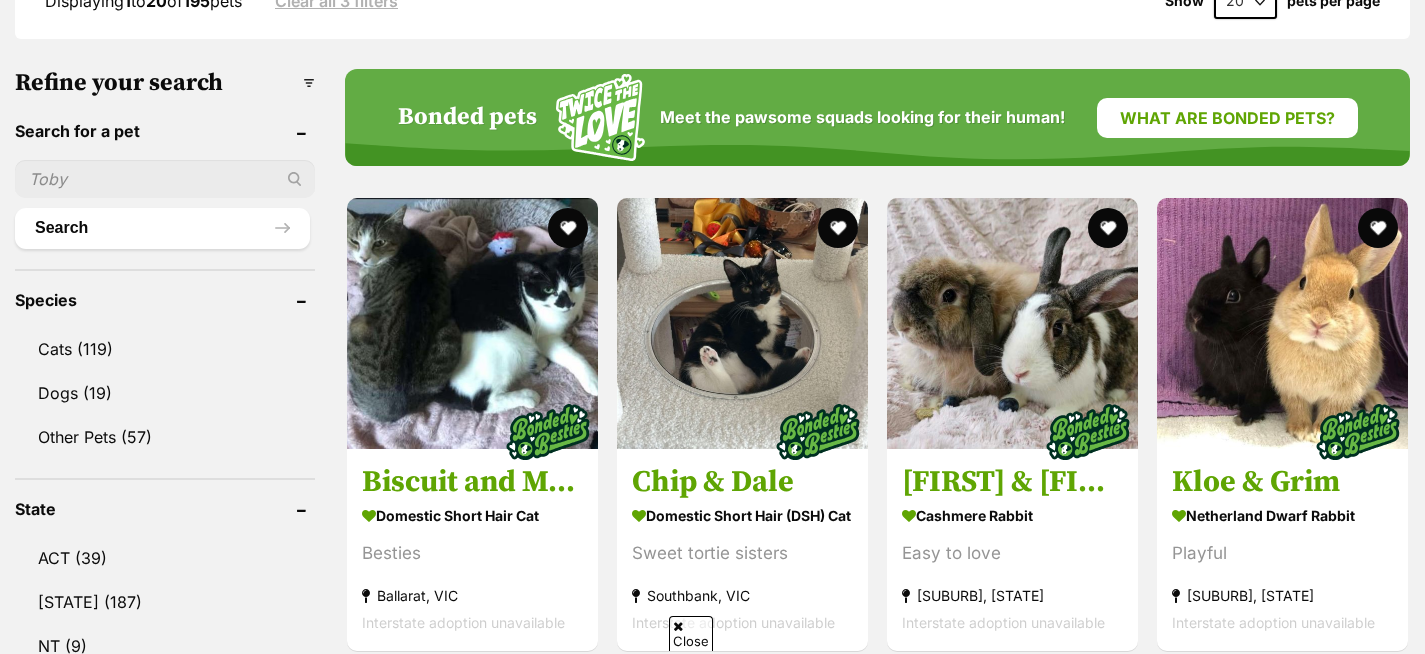 scroll, scrollTop: 635, scrollLeft: 0, axis: vertical 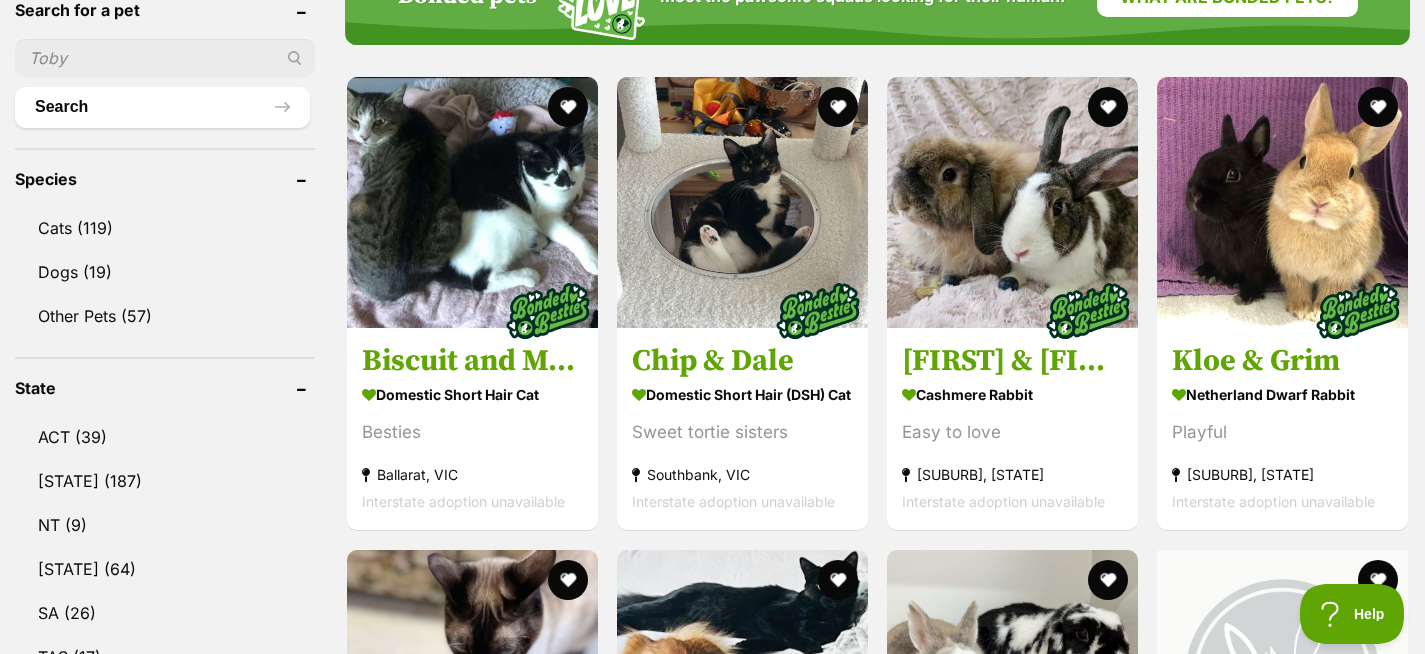 click on "any type of pet
cats
dogs
other pets" at bounding box center [774, -409] 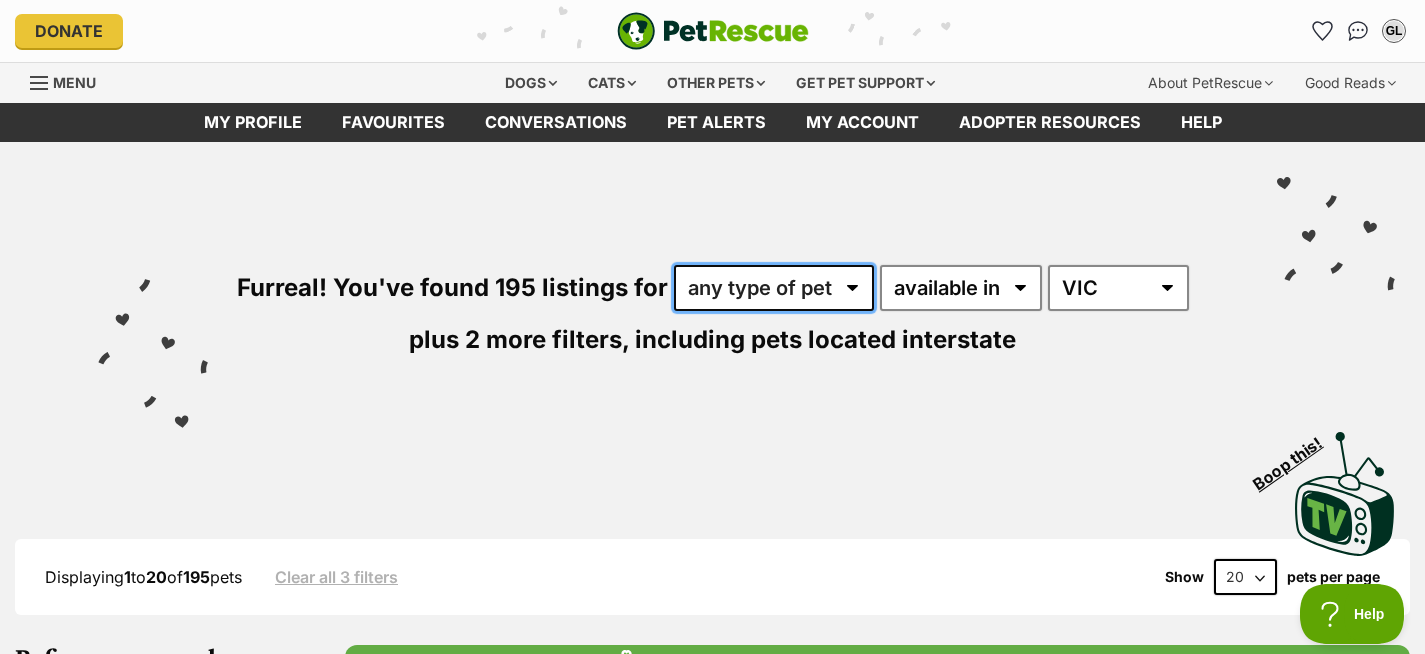 select on "Cats" 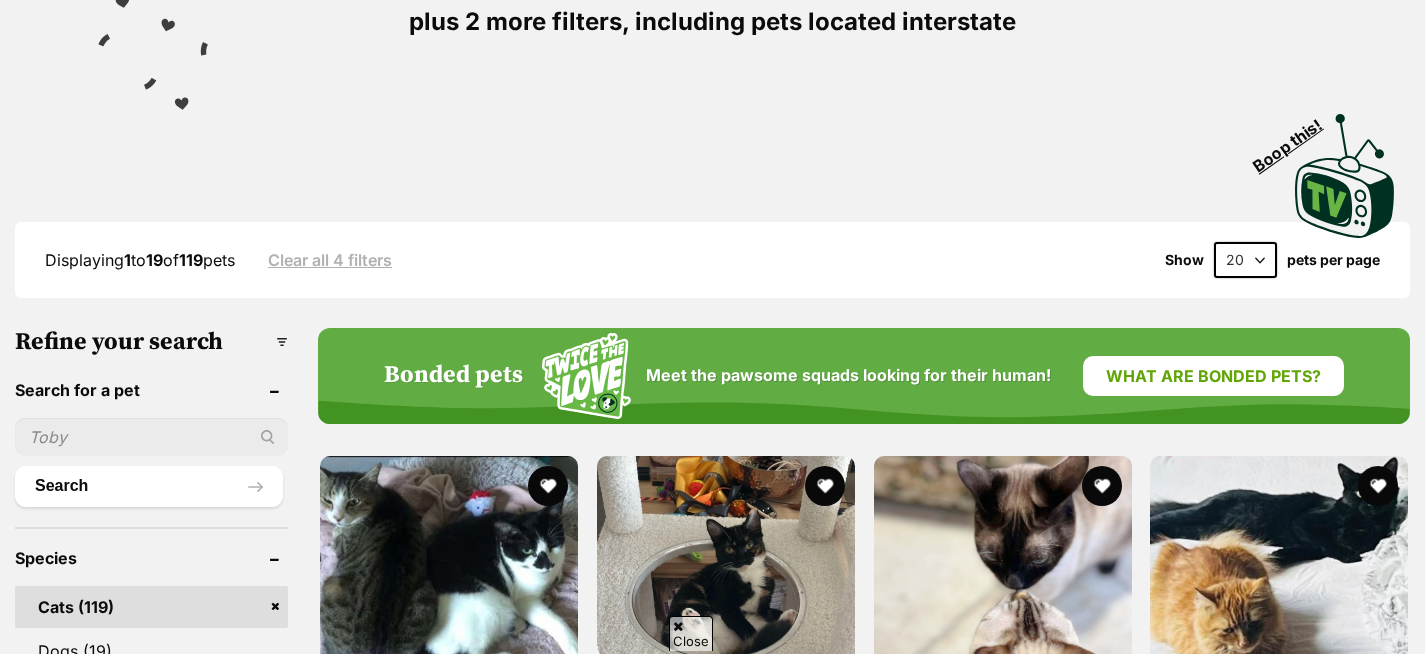 scroll, scrollTop: 614, scrollLeft: 0, axis: vertical 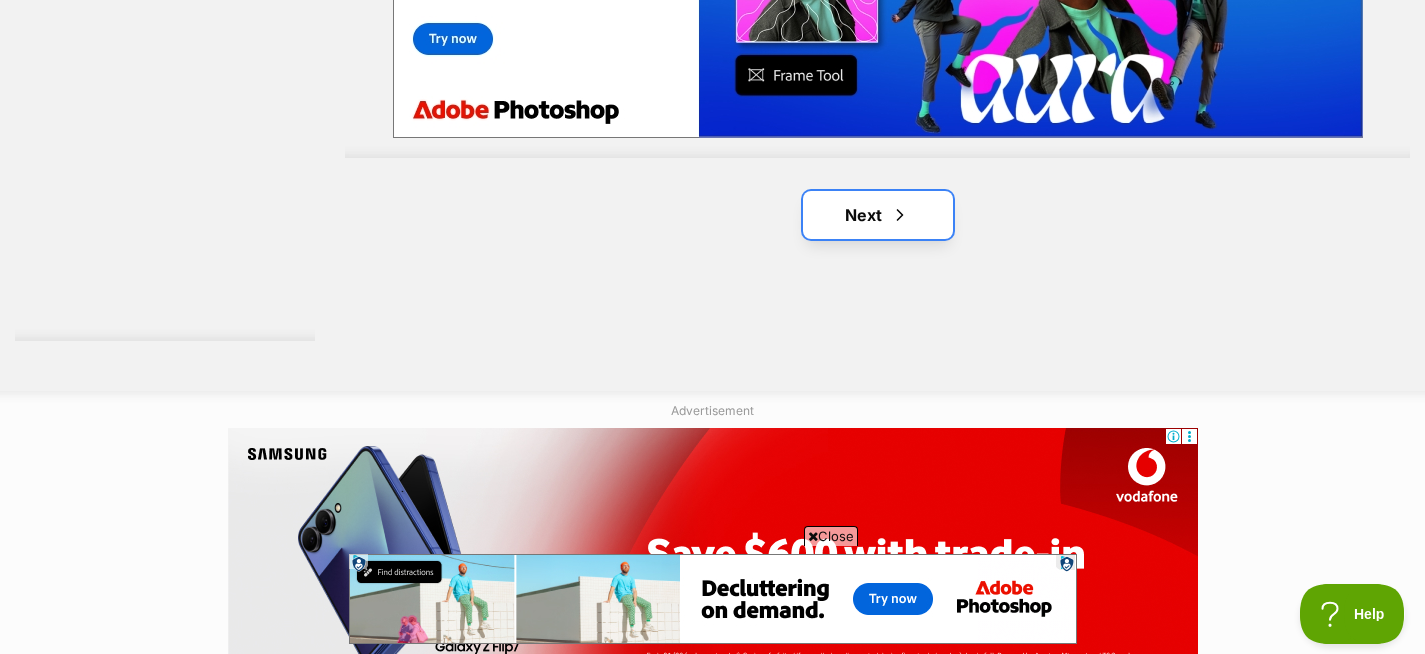 click on "Next" at bounding box center (878, 215) 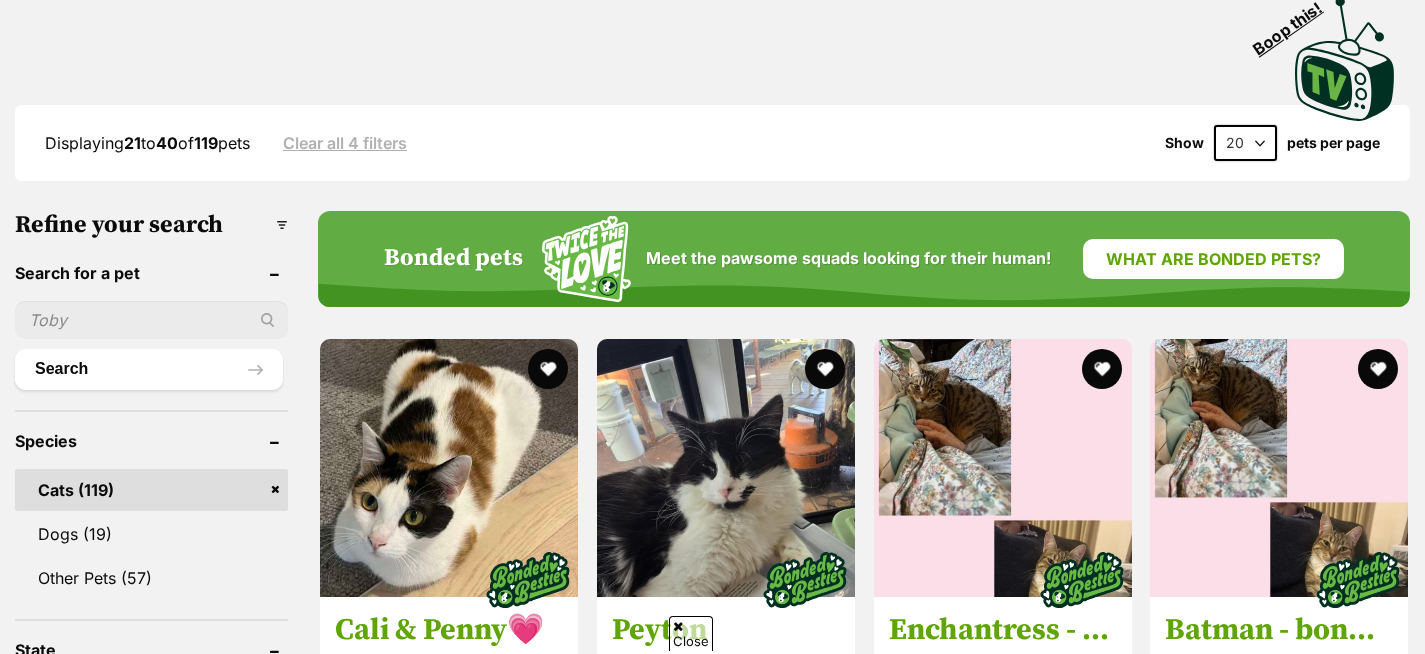 scroll, scrollTop: 435, scrollLeft: 0, axis: vertical 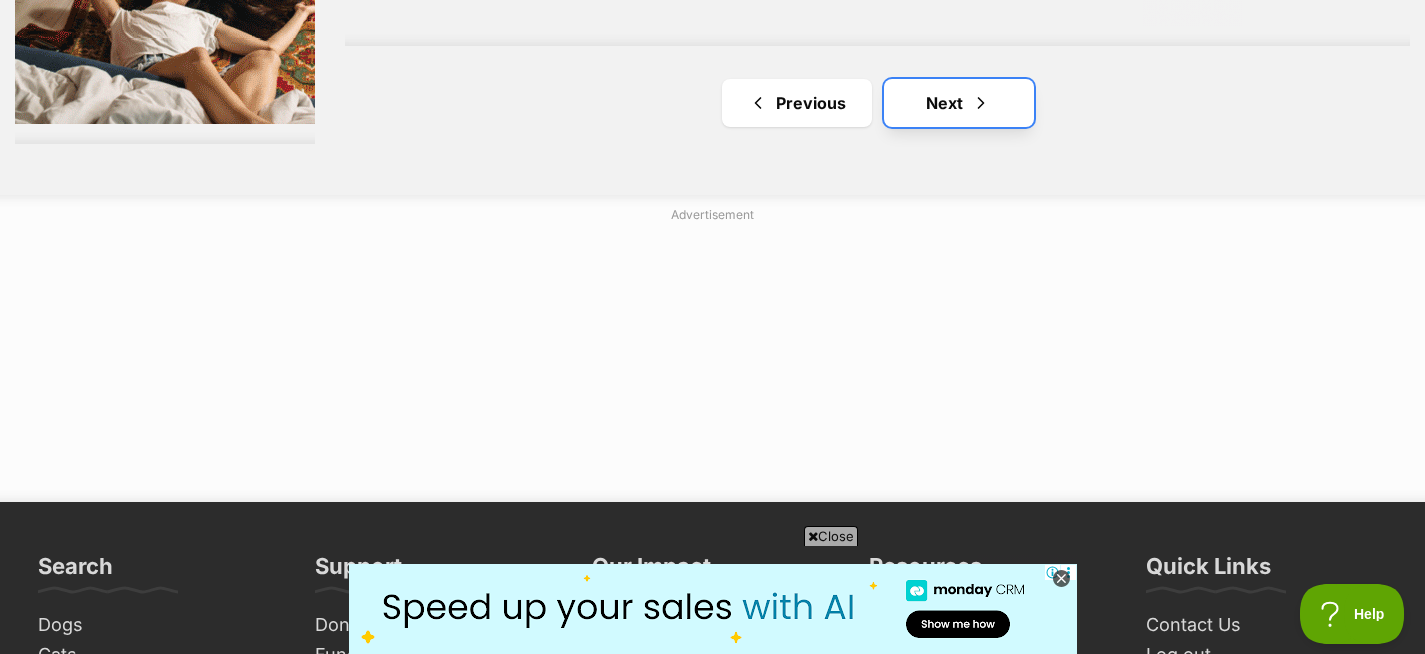 click on "Next" at bounding box center [959, 103] 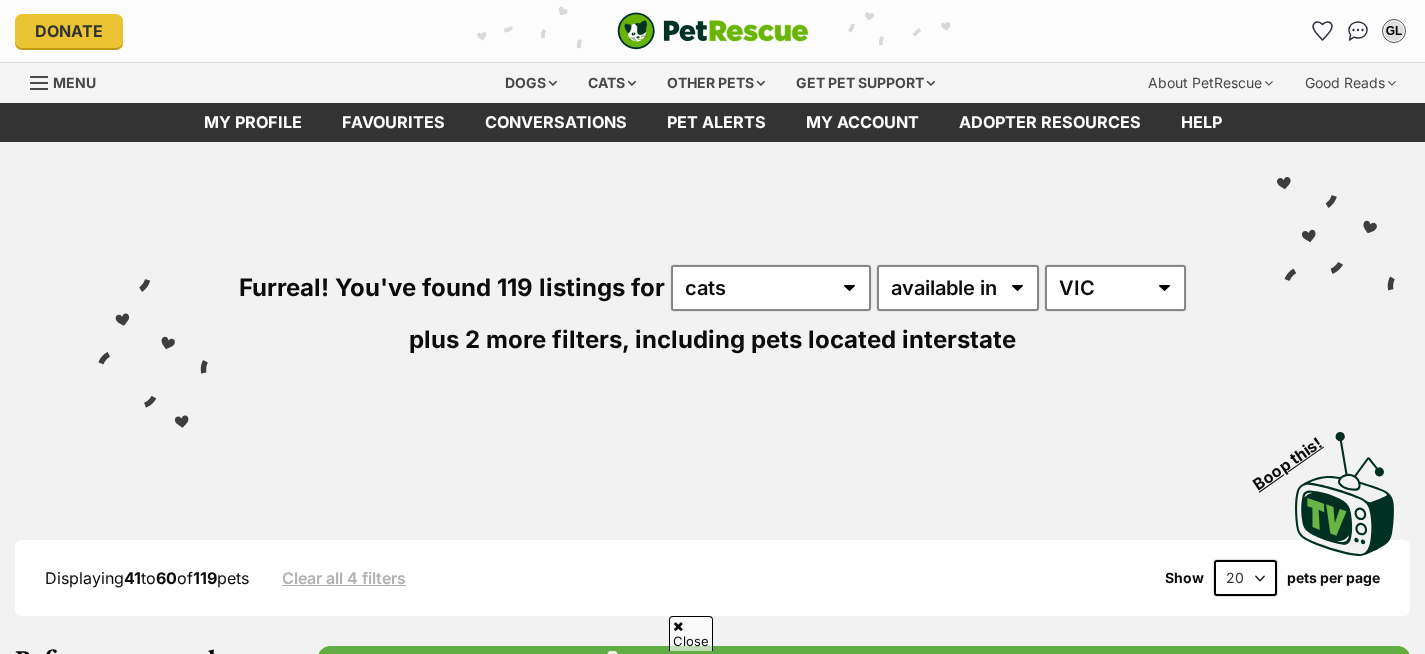 scroll, scrollTop: 558, scrollLeft: 0, axis: vertical 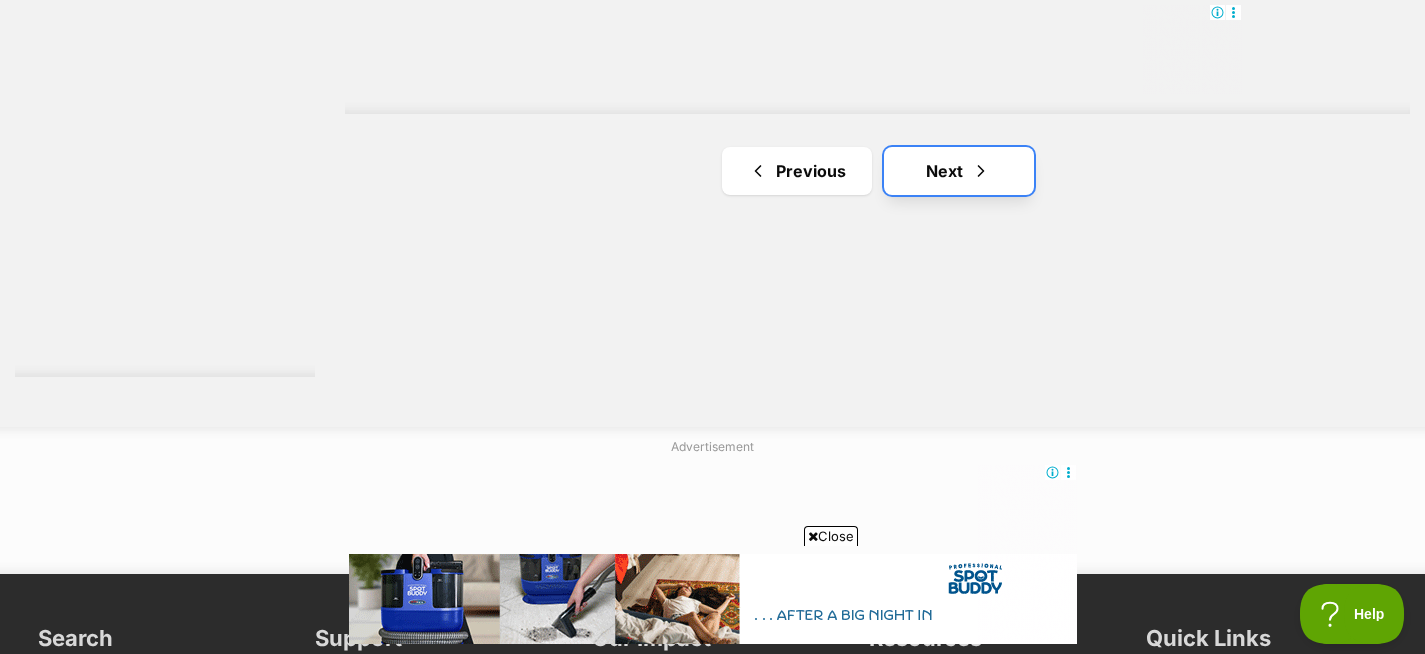 click on "Next" at bounding box center (959, 171) 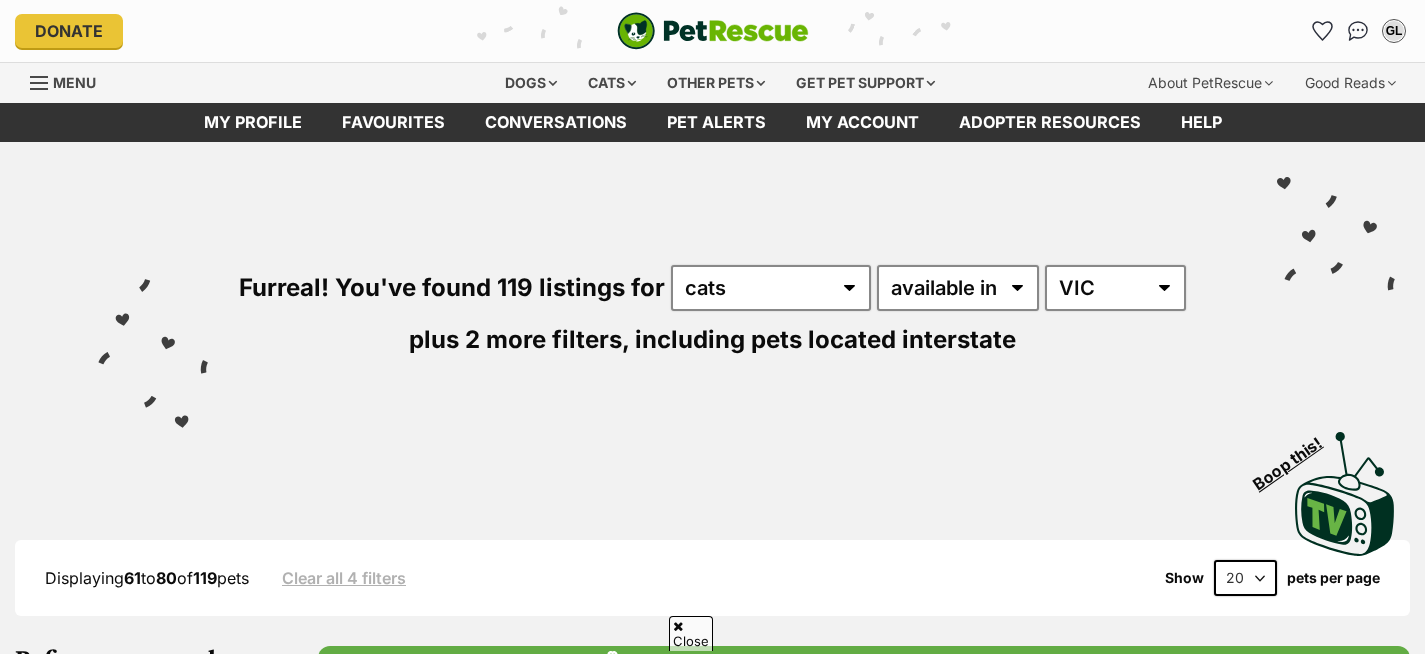 scroll, scrollTop: 362, scrollLeft: 0, axis: vertical 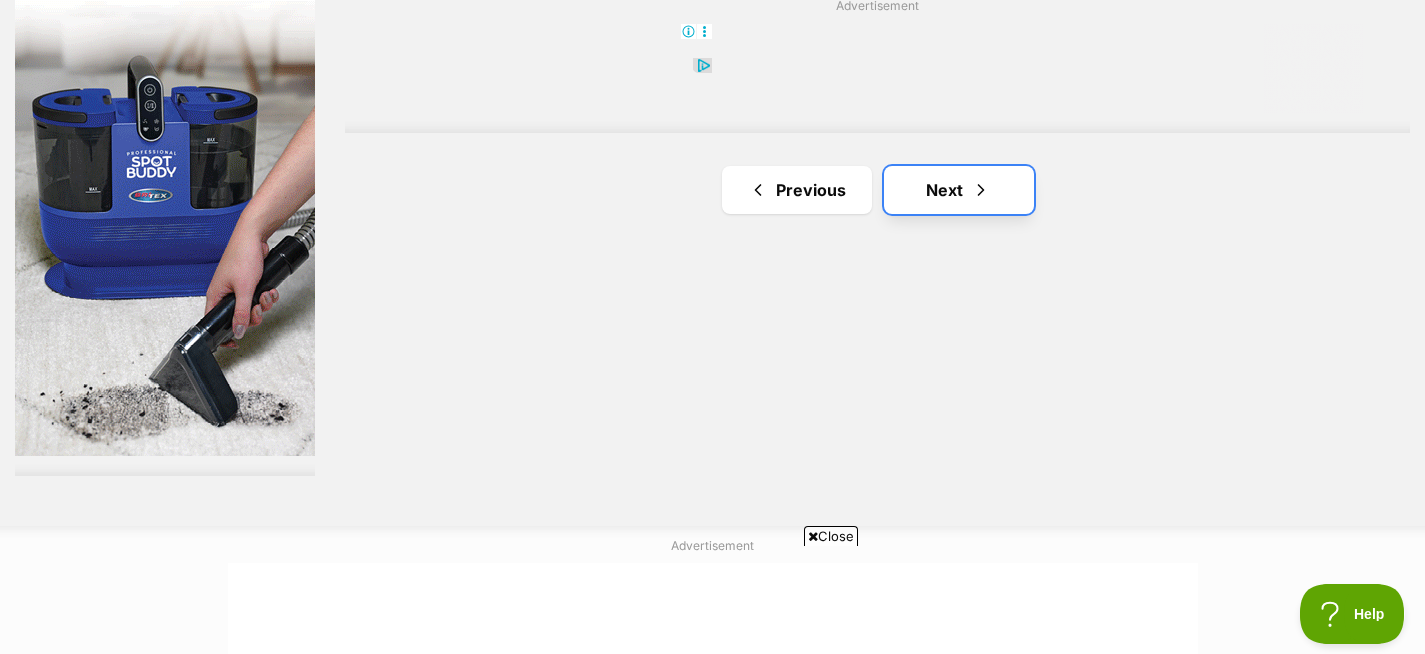 click on "Next" at bounding box center [959, 190] 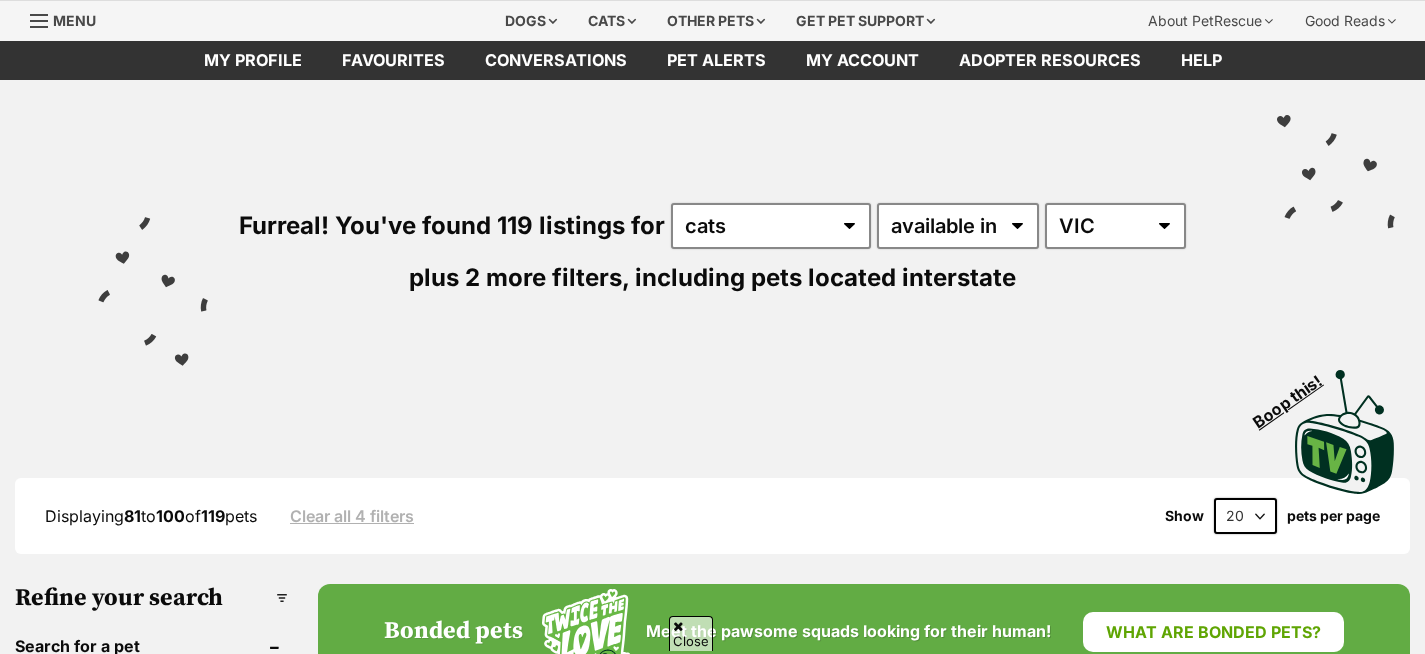 scroll, scrollTop: 198, scrollLeft: 0, axis: vertical 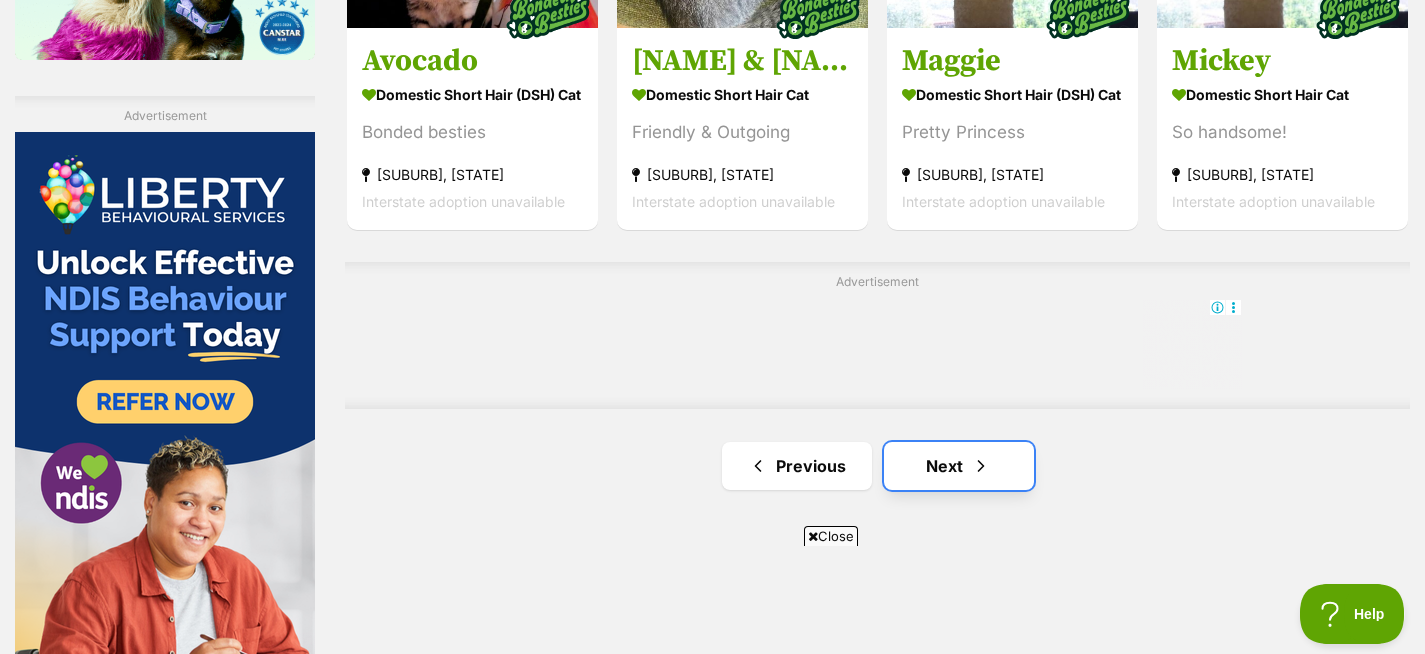 click on "Next" at bounding box center (959, 466) 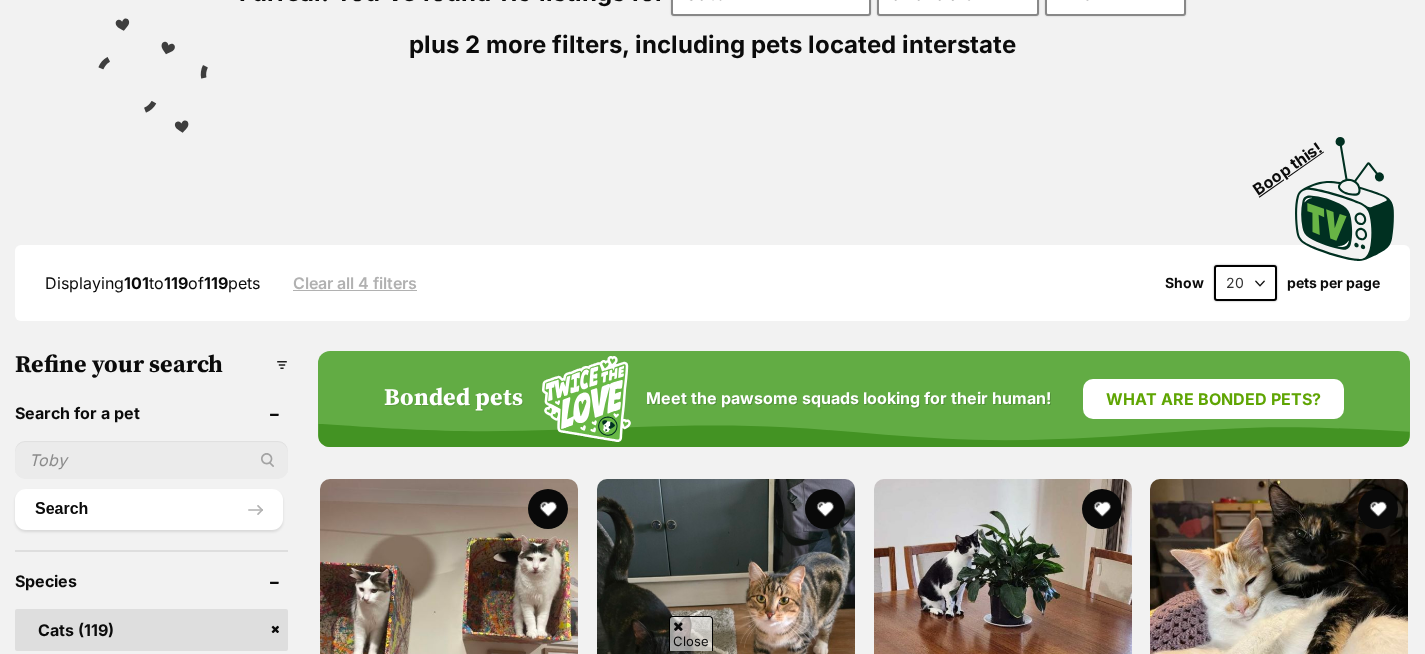 scroll, scrollTop: 378, scrollLeft: 0, axis: vertical 